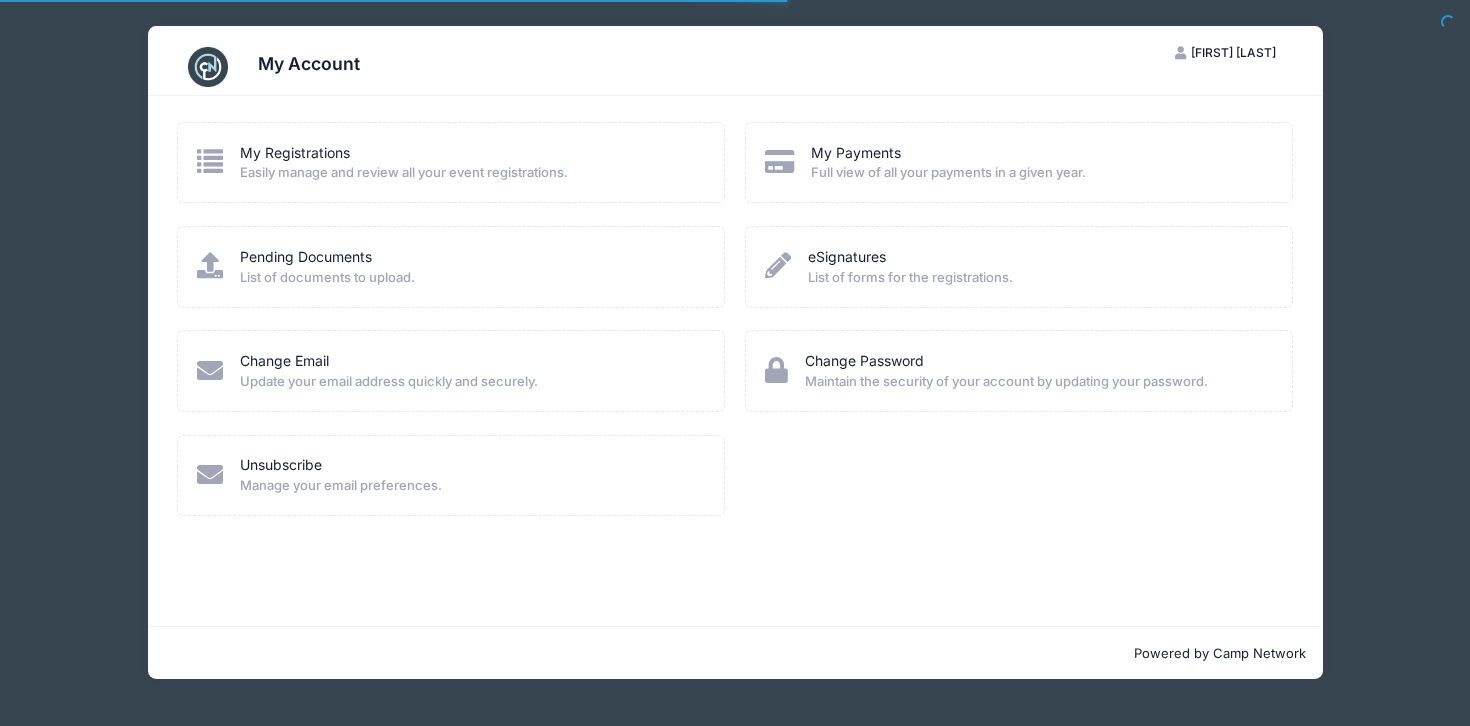 scroll, scrollTop: 0, scrollLeft: 0, axis: both 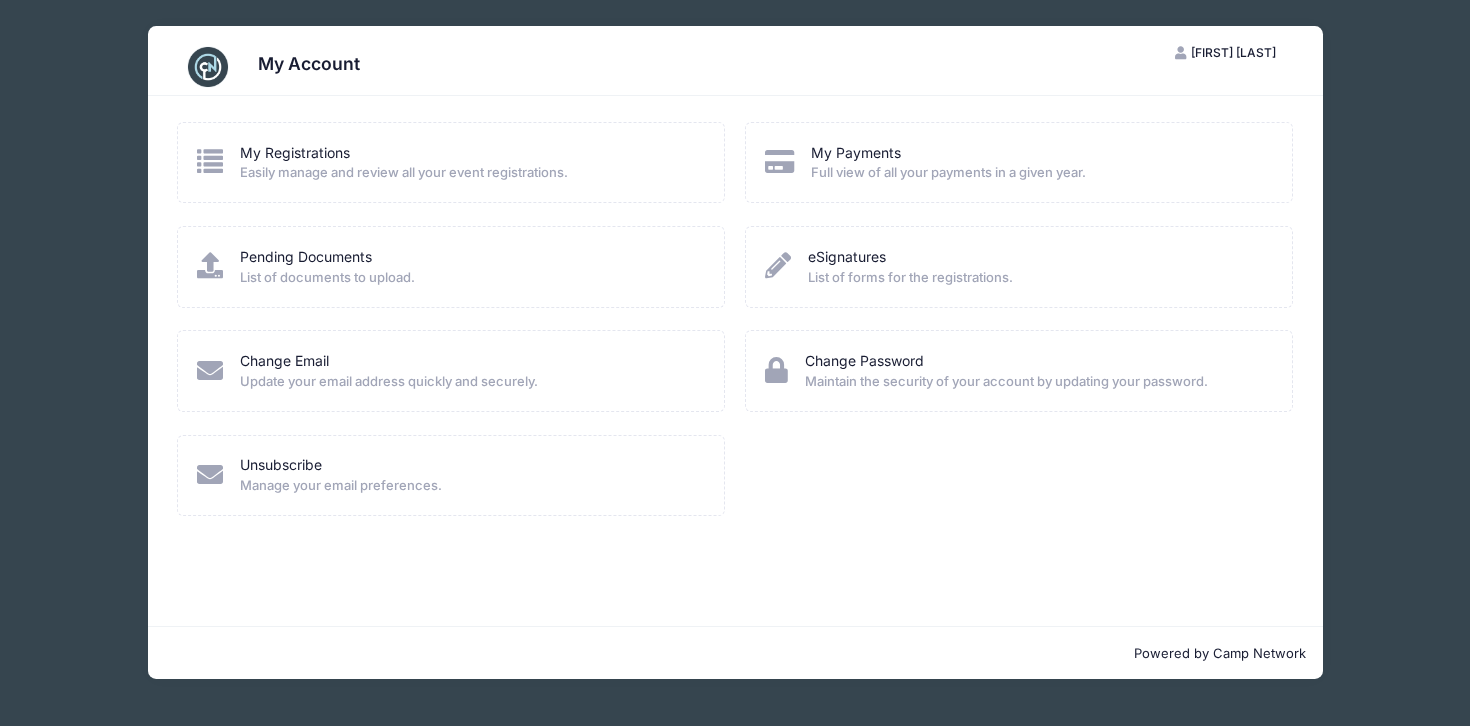 click on "My Registrations Easily manage and review all your event registrations." at bounding box center (404, 163) 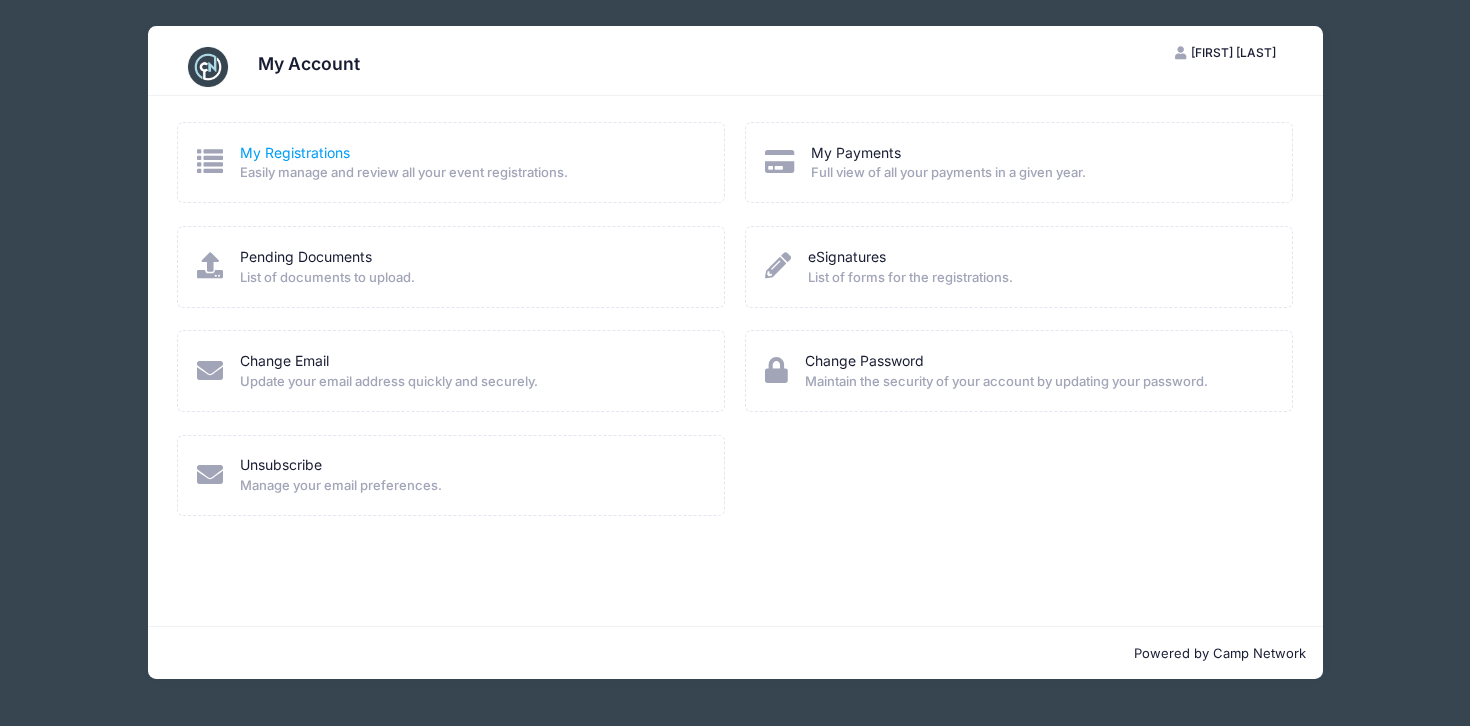 click on "My Registrations" at bounding box center (295, 152) 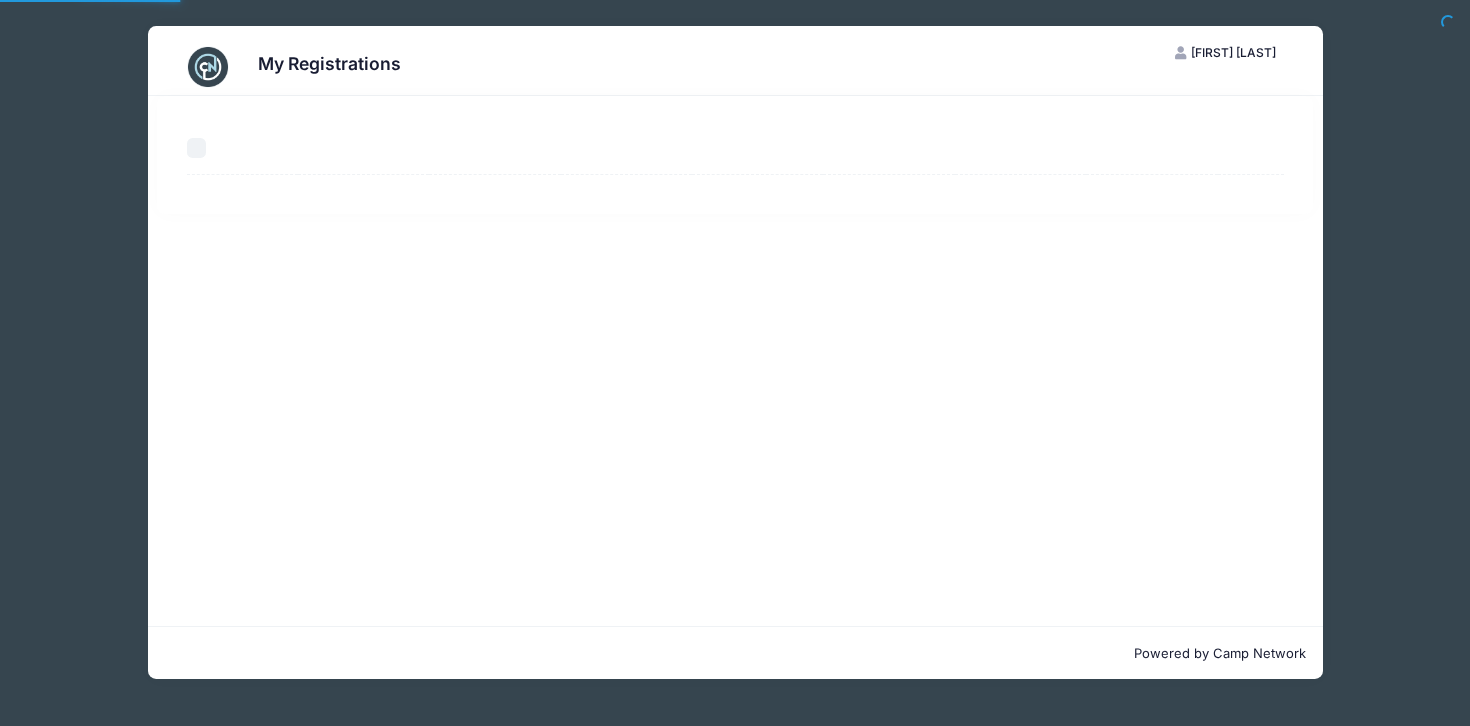 scroll, scrollTop: 0, scrollLeft: 0, axis: both 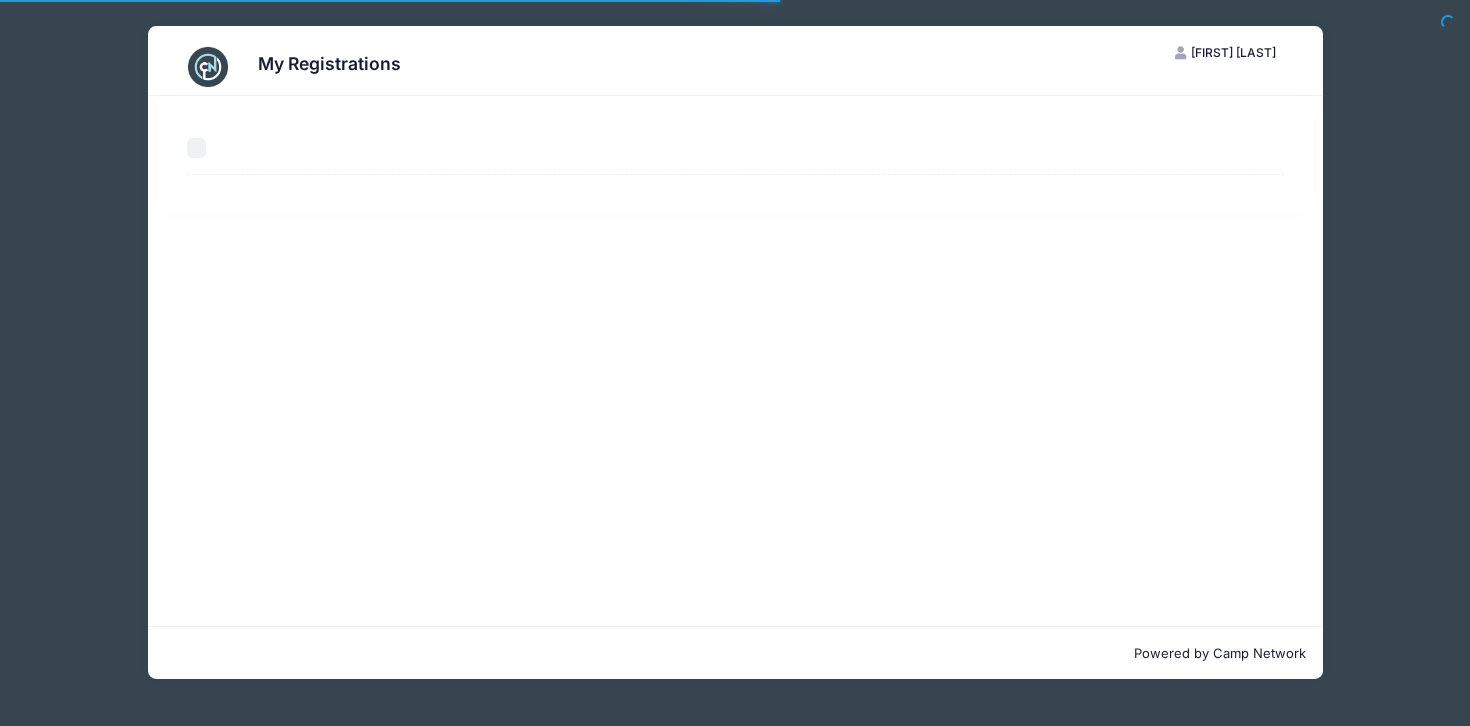 select on "50" 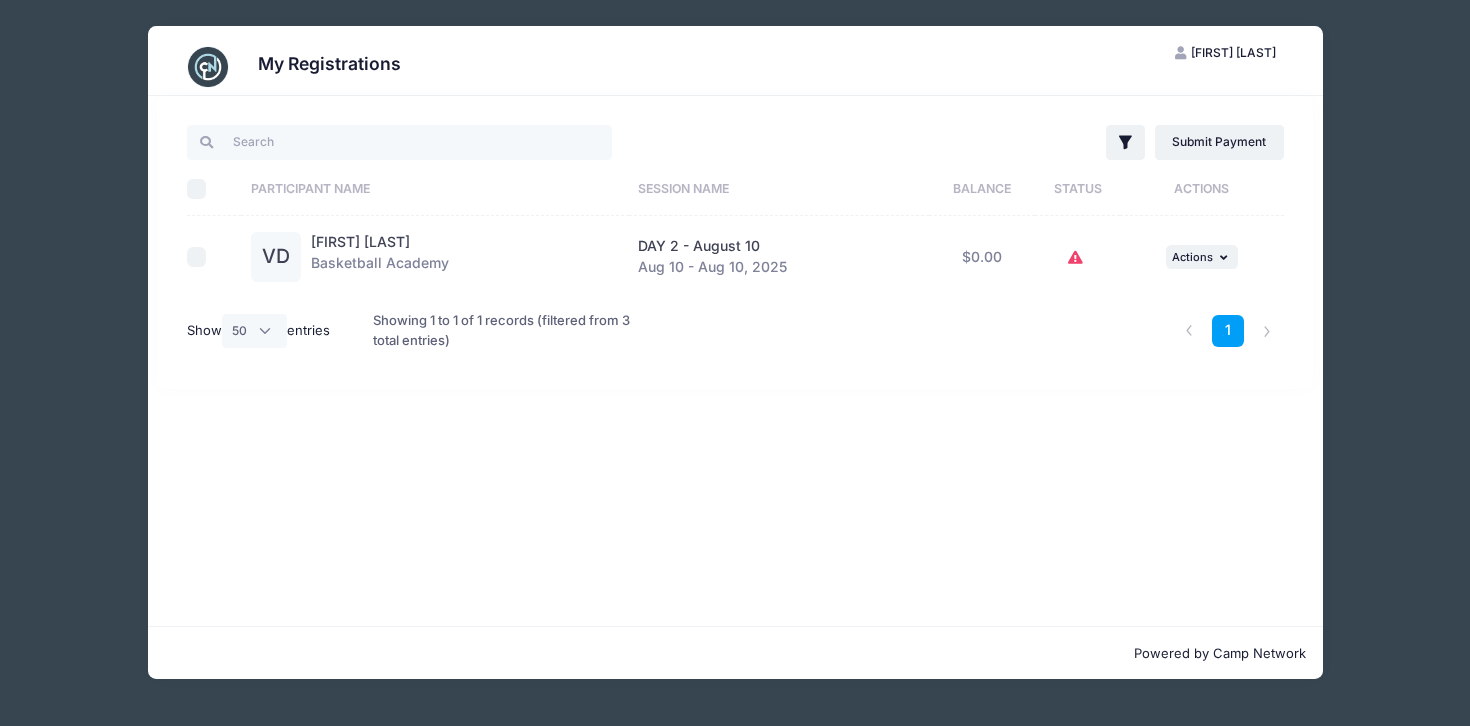 click at bounding box center (1078, 257) 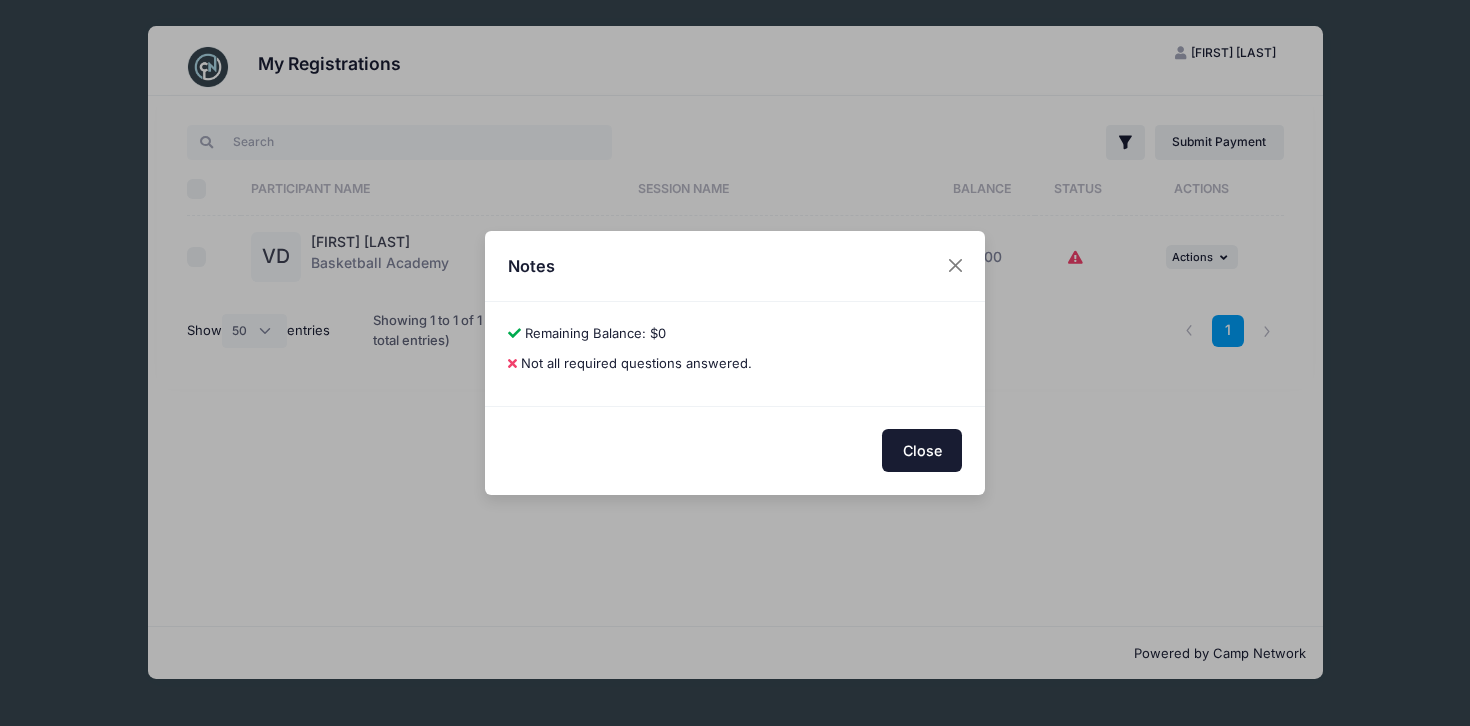 click on "Close" at bounding box center (922, 450) 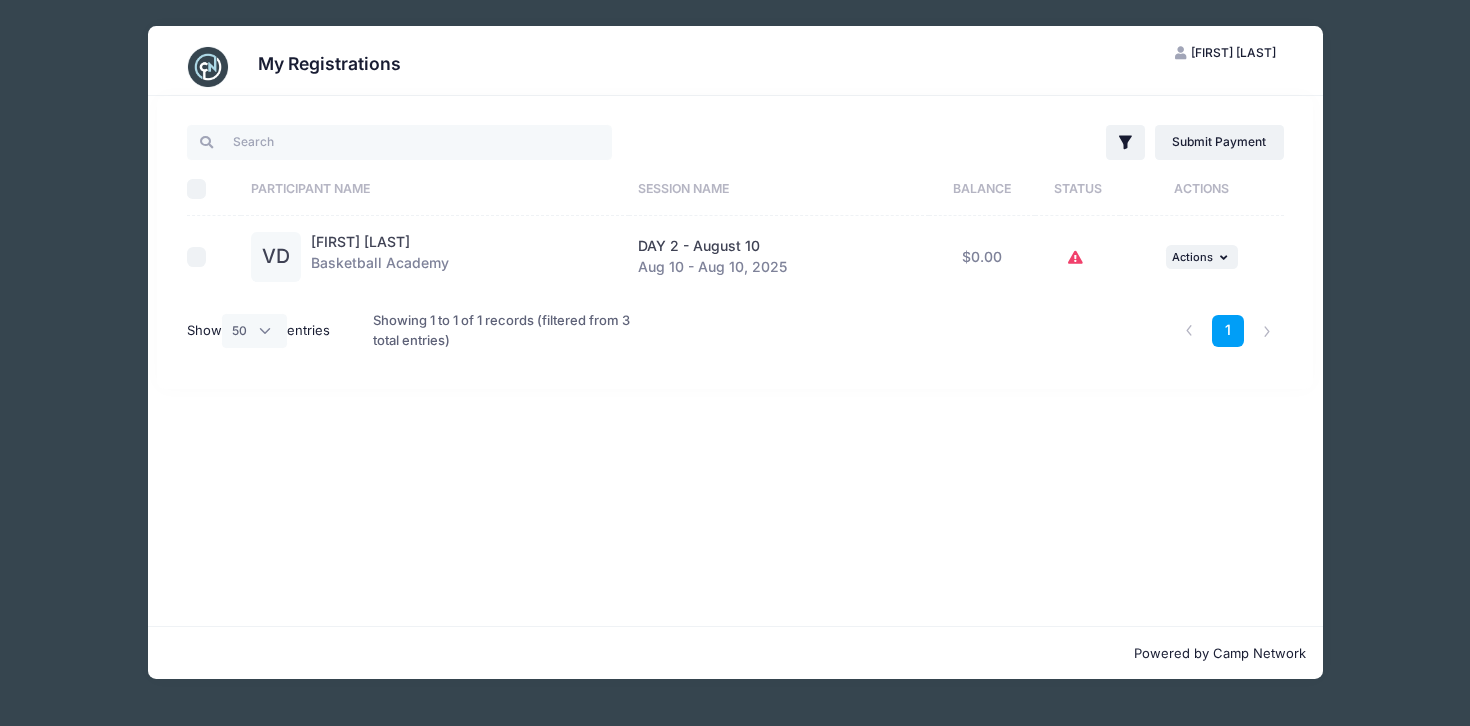 click on "Show  All 10 25 50  entries" at bounding box center [259, 331] 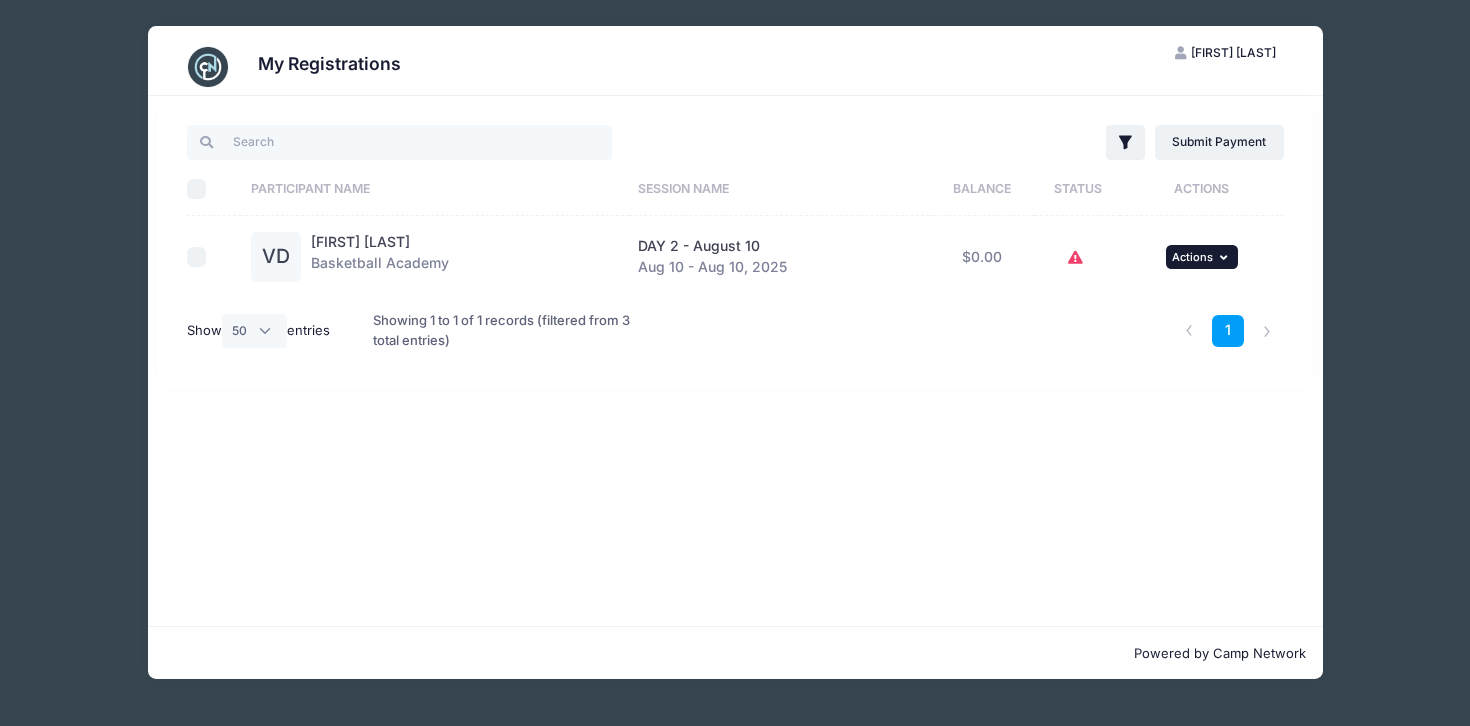 click on "... Actions" at bounding box center (1202, 257) 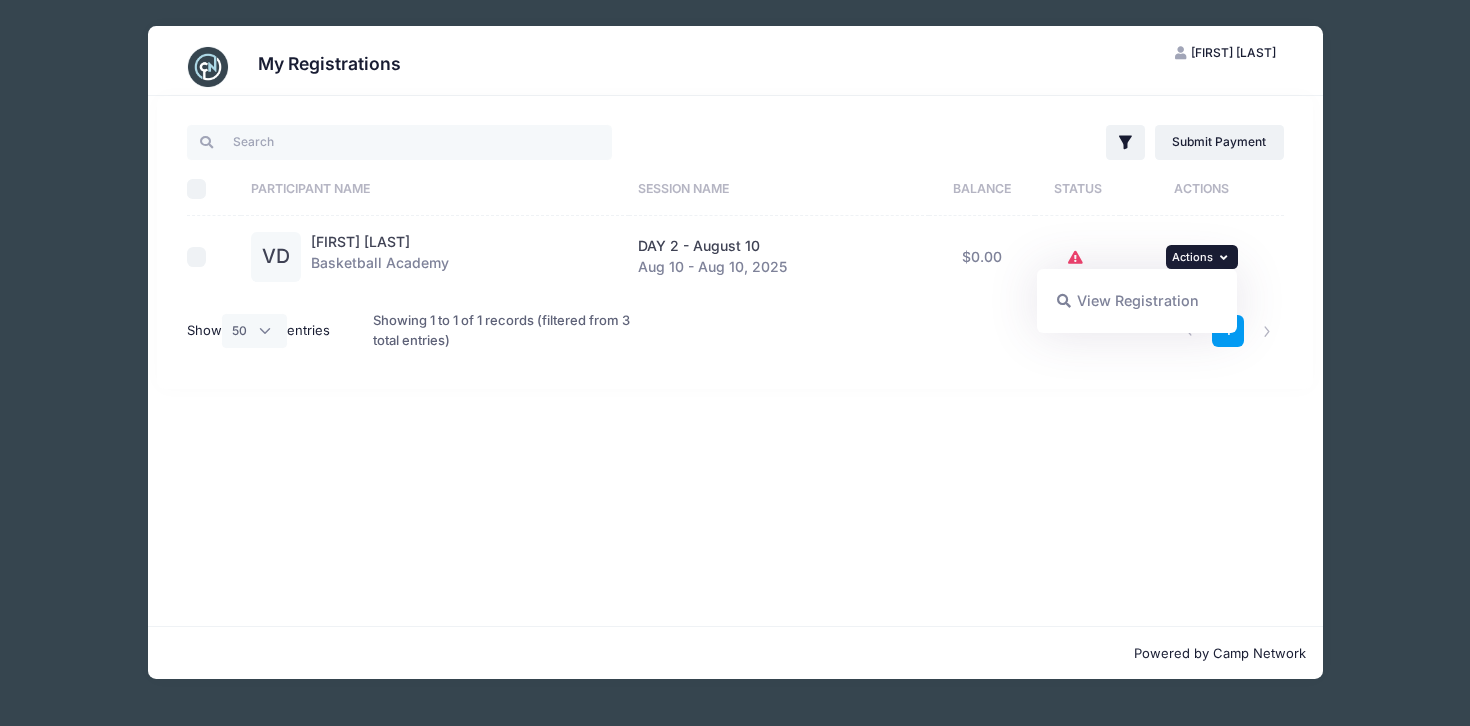 click on "Actions" at bounding box center [1192, 257] 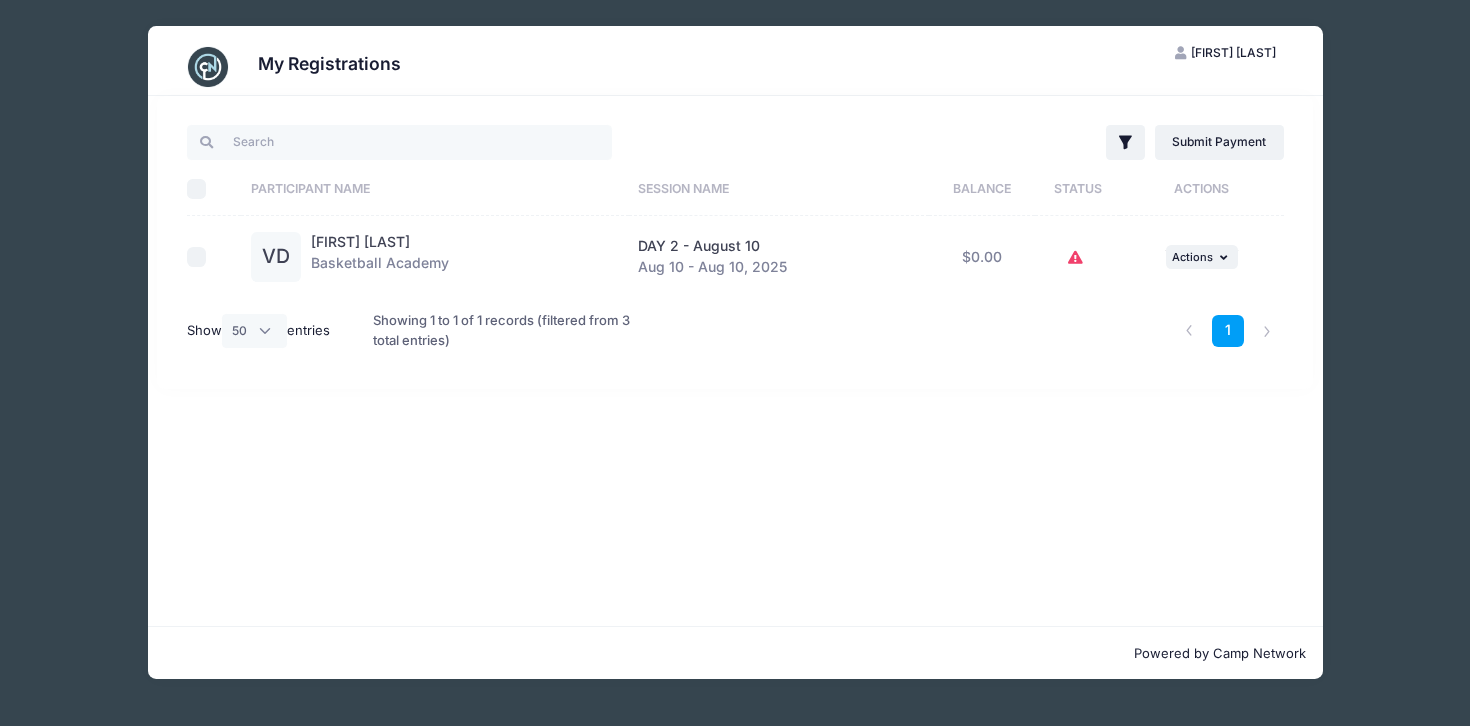 click on "$0.00" at bounding box center (982, 257) 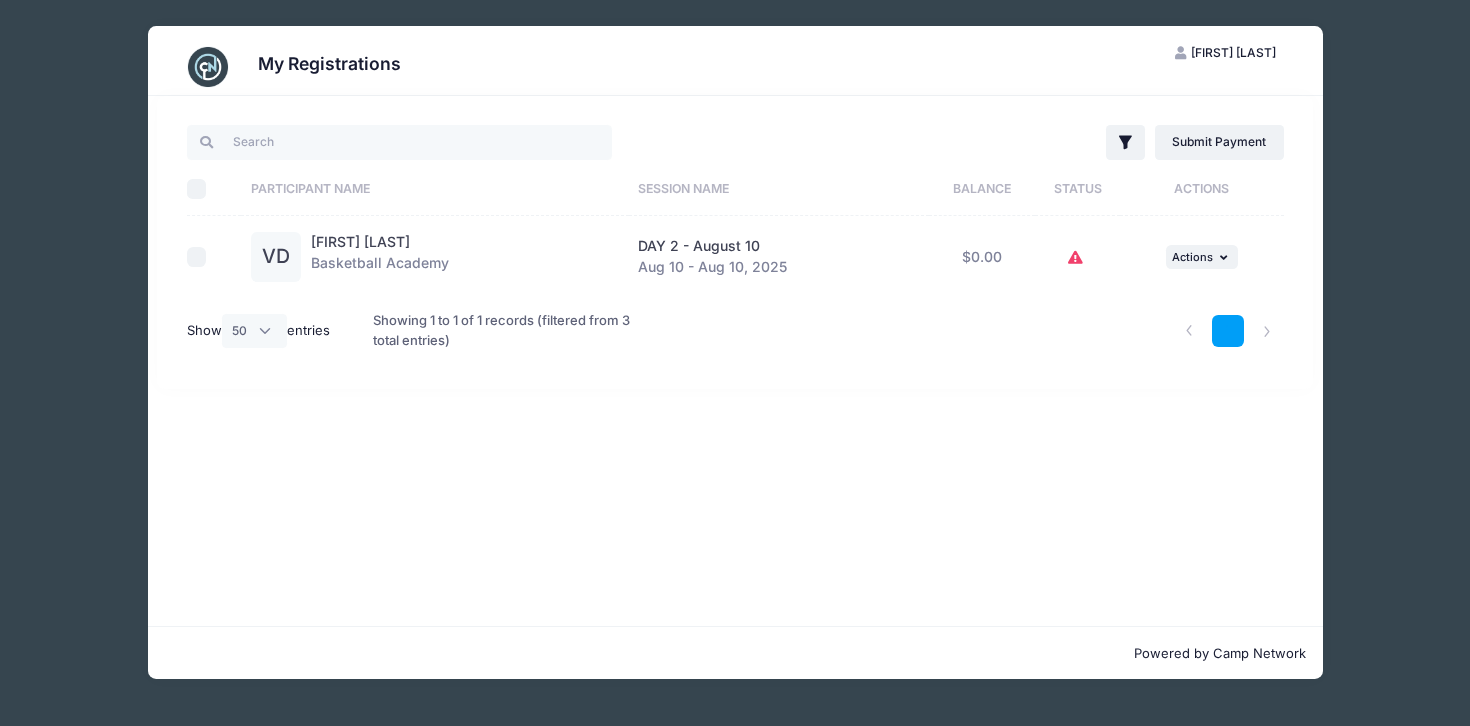 click on "1" at bounding box center (1228, 331) 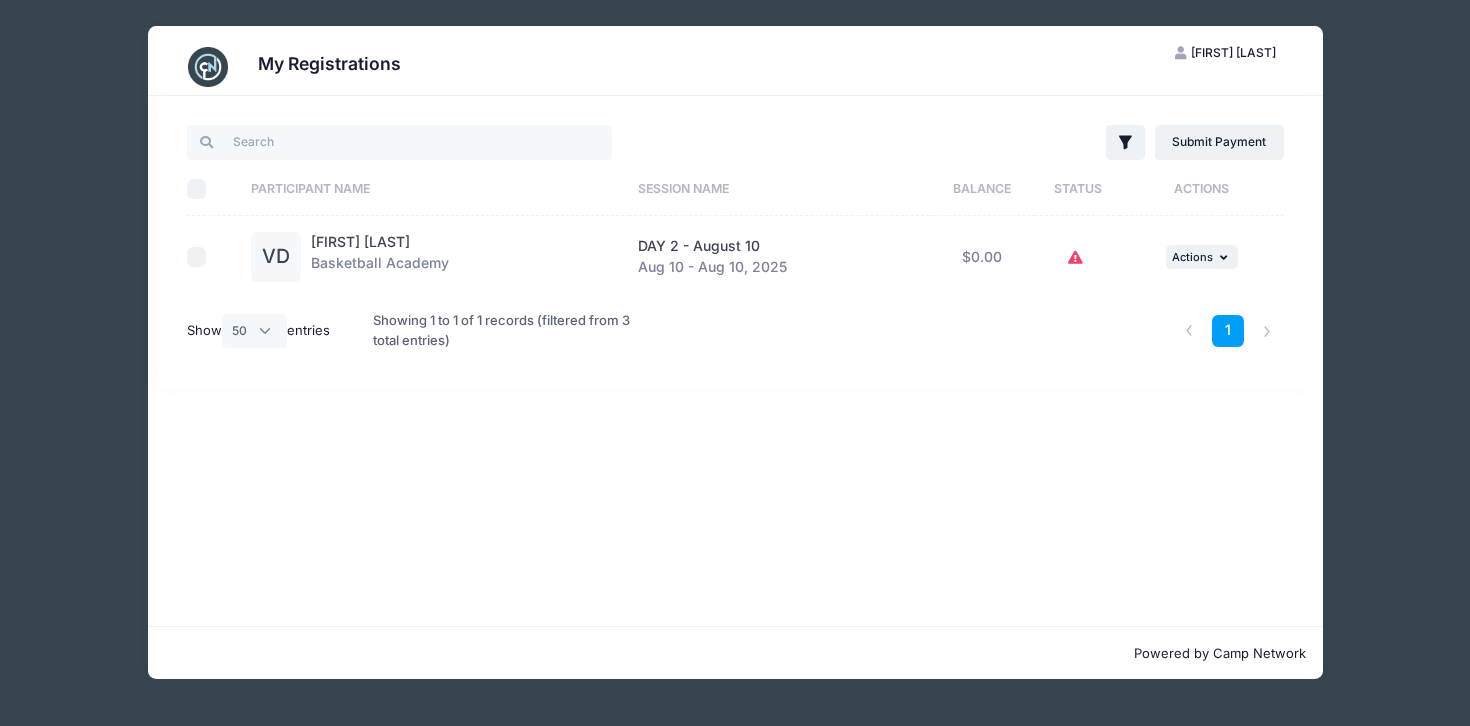 click at bounding box center [1078, 257] 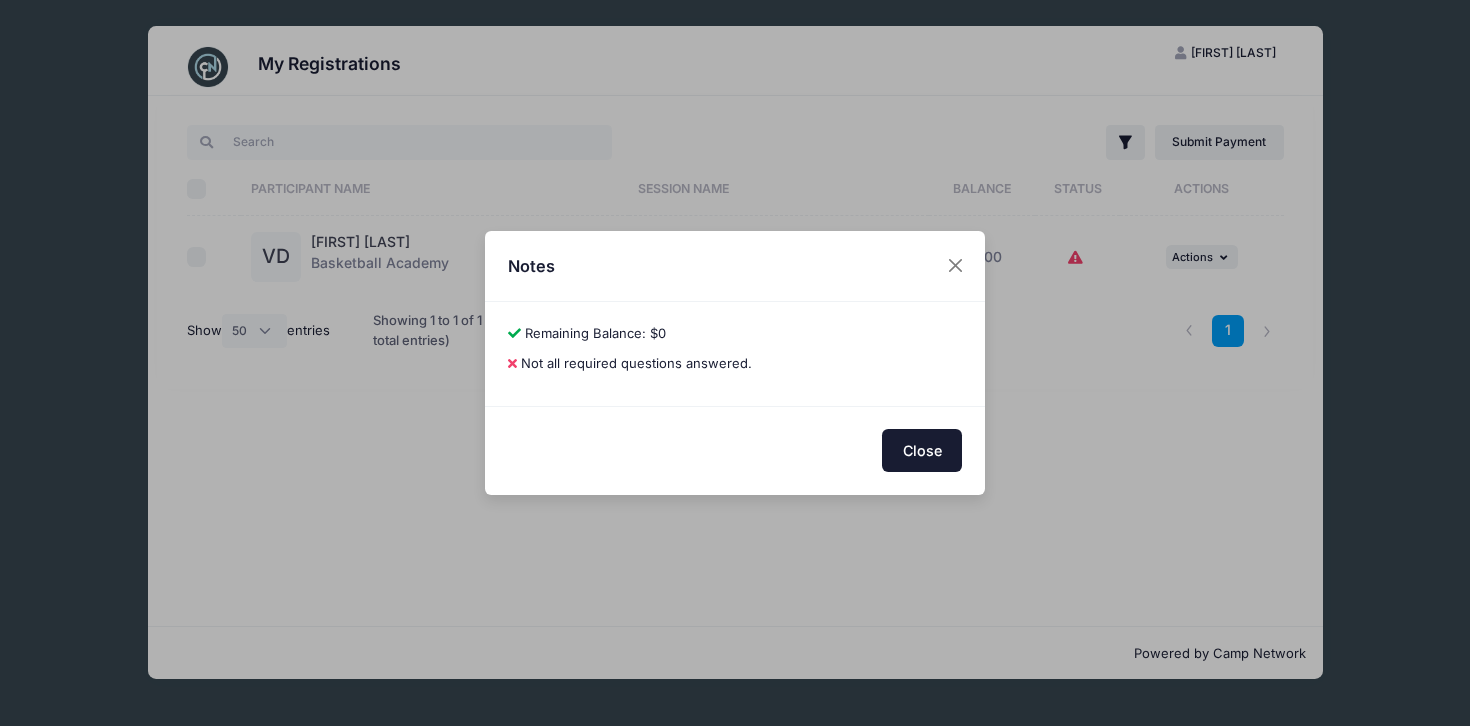 click on "Close" at bounding box center (922, 450) 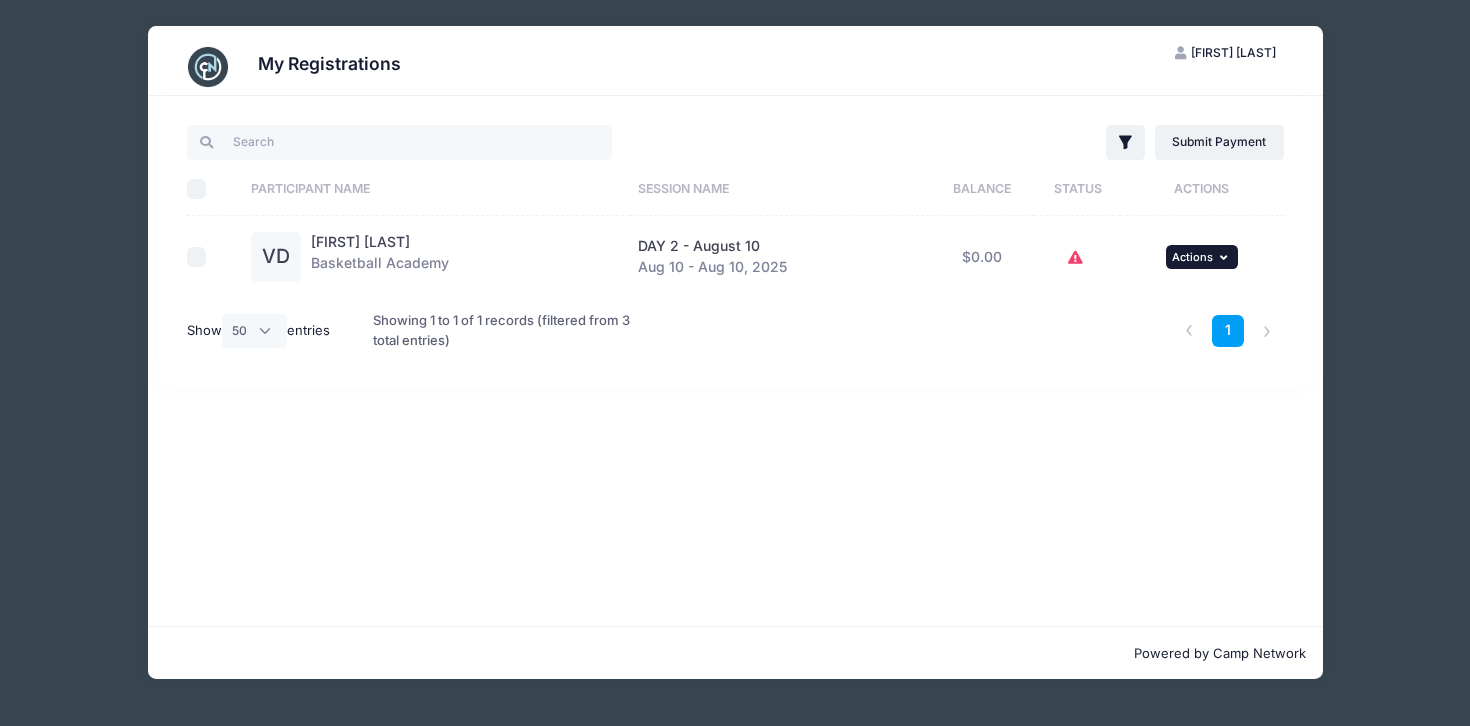 click on "Actions" at bounding box center [1192, 257] 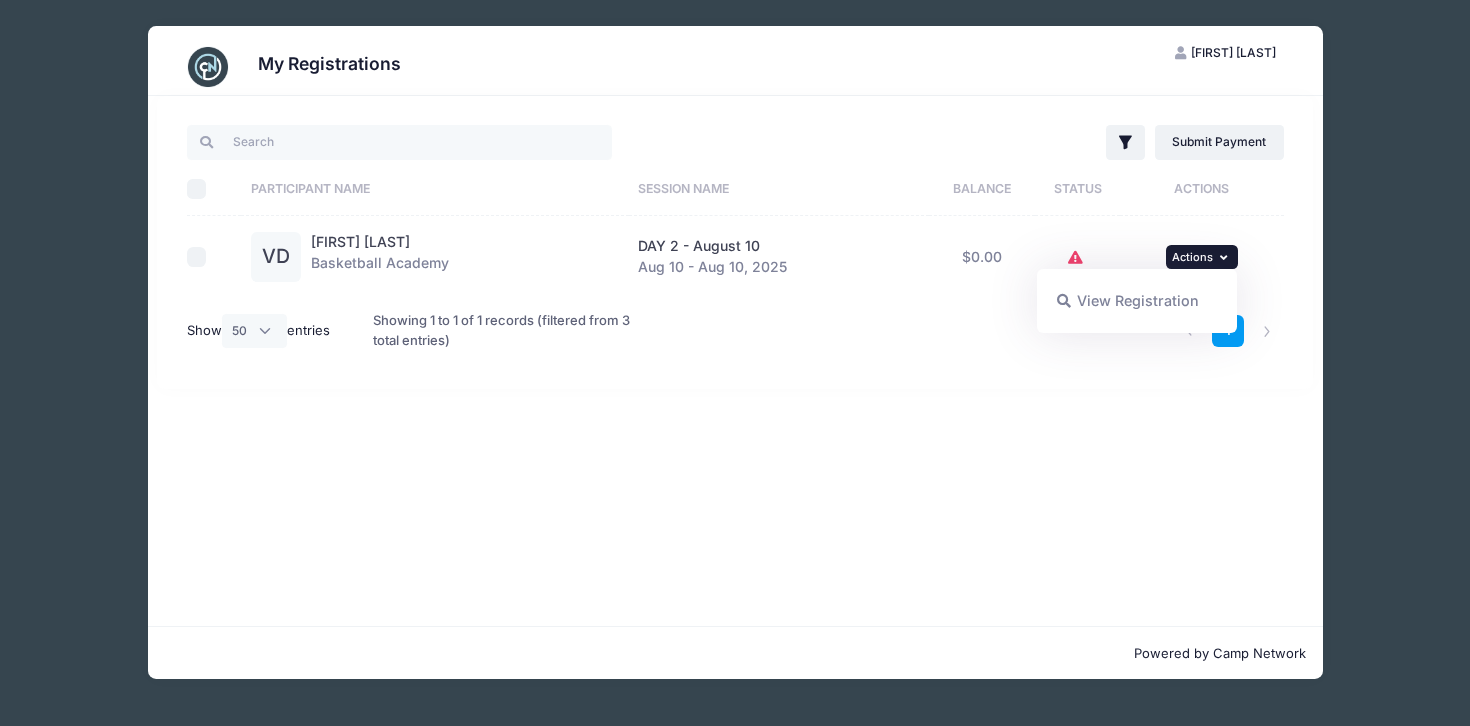 click on "View Registration" at bounding box center (1137, 301) 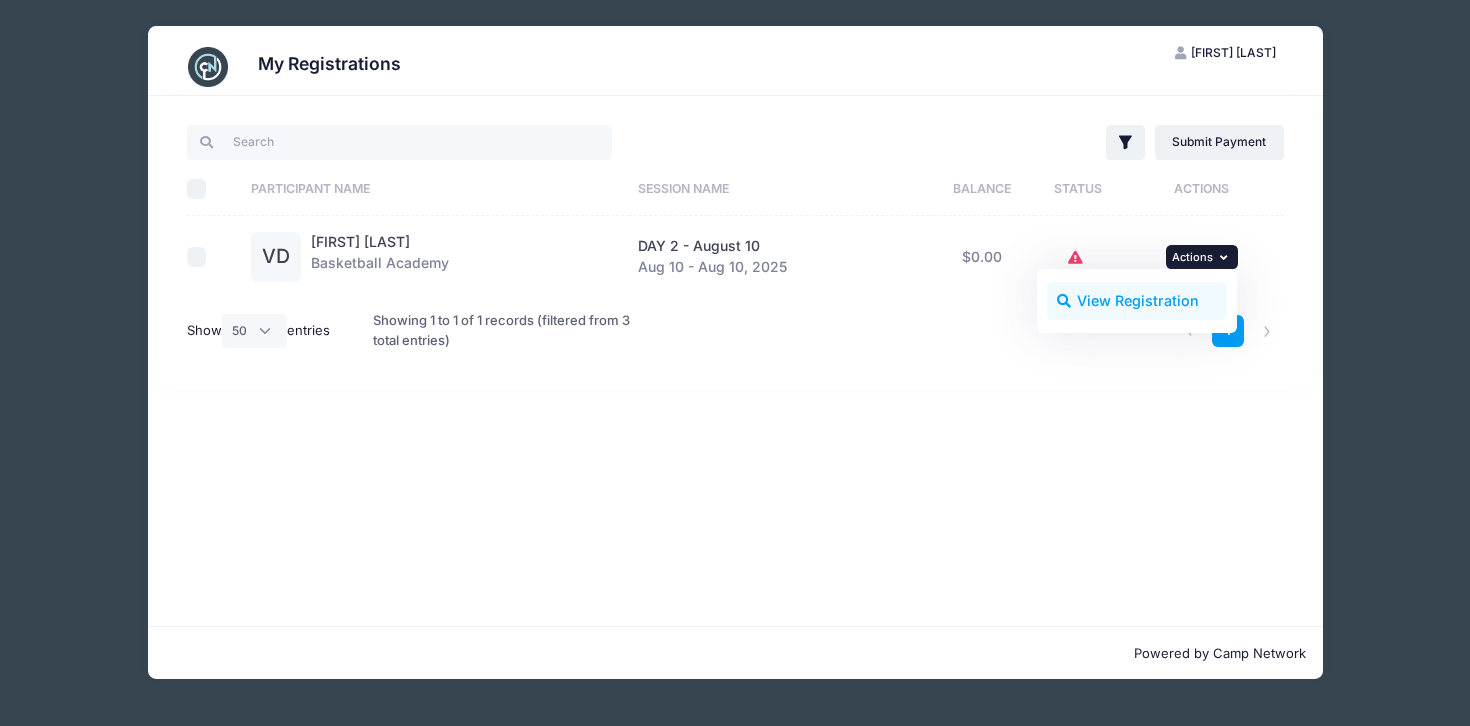 click on "View Registration" at bounding box center [1137, 301] 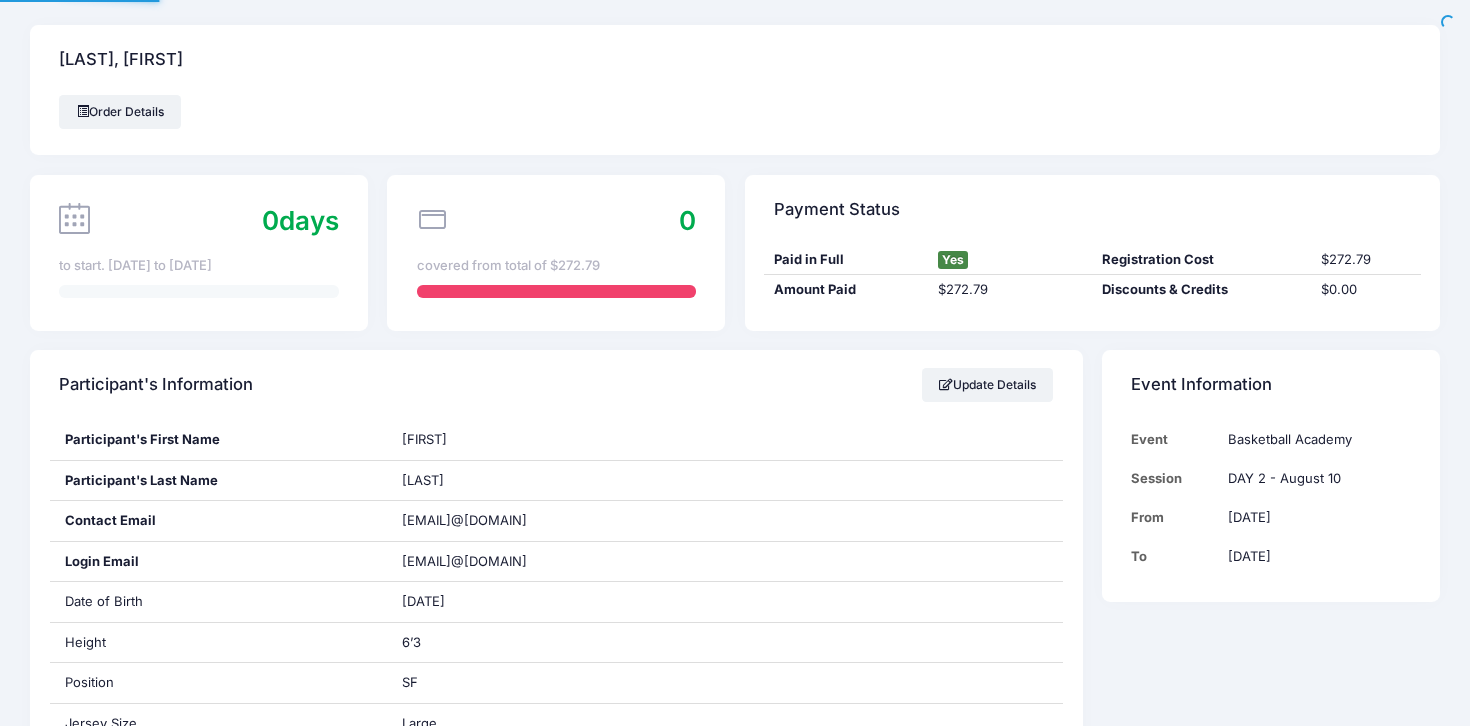 scroll, scrollTop: 0, scrollLeft: 0, axis: both 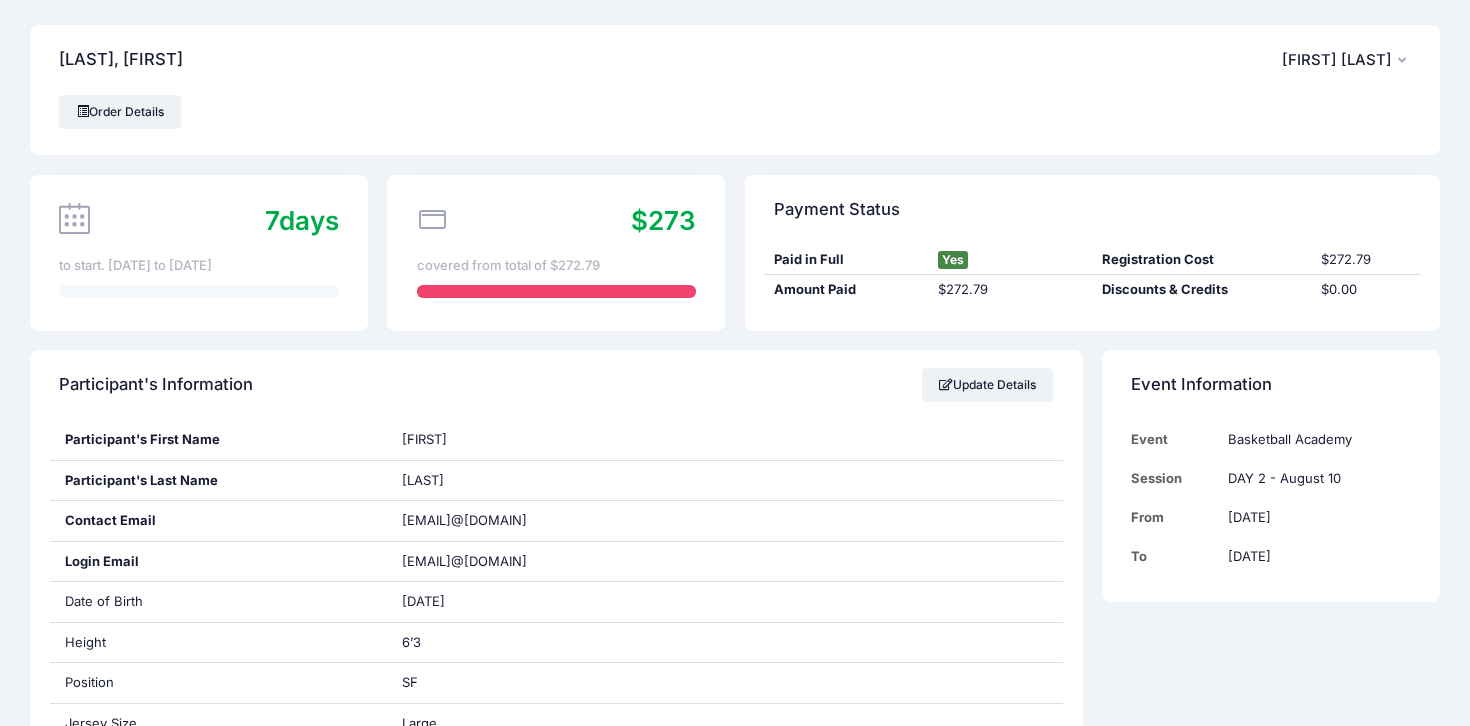 click on "7" at bounding box center [272, 220] 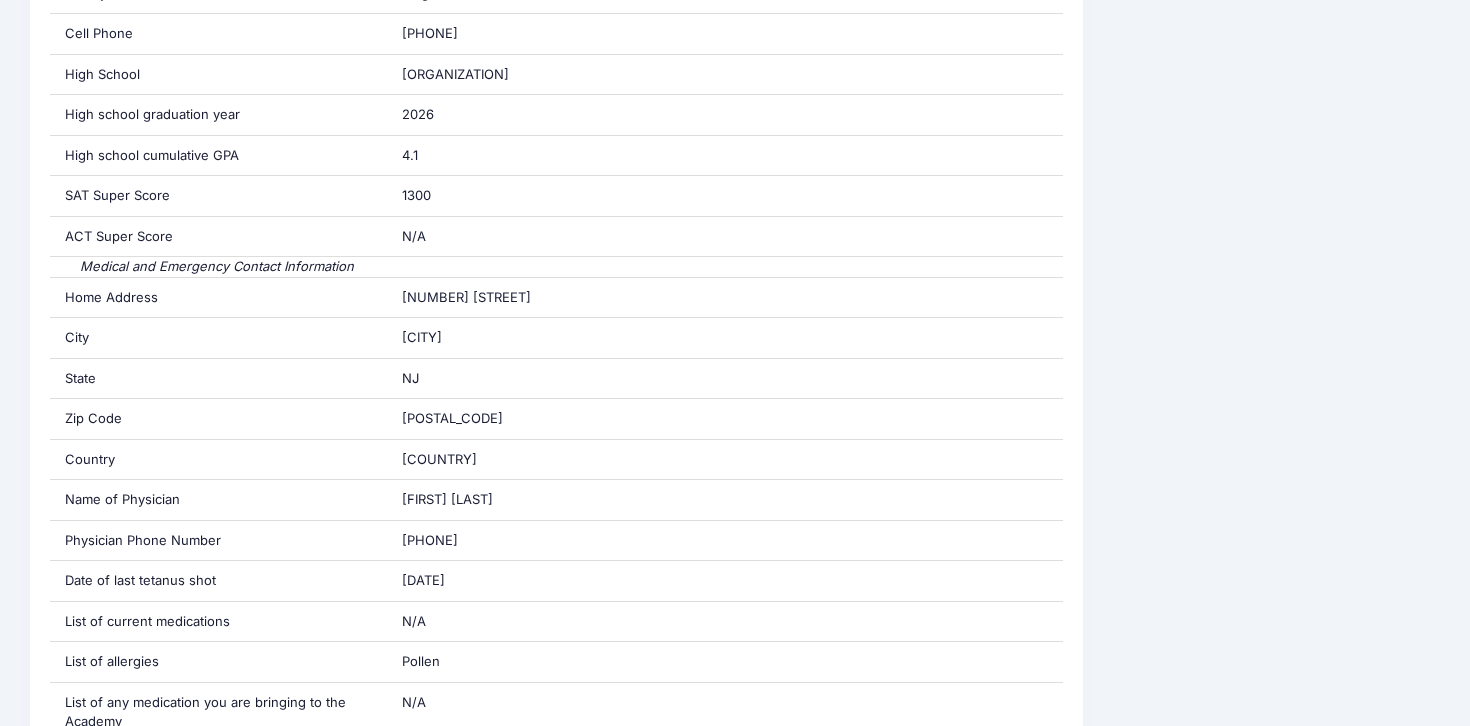 scroll, scrollTop: 728, scrollLeft: 0, axis: vertical 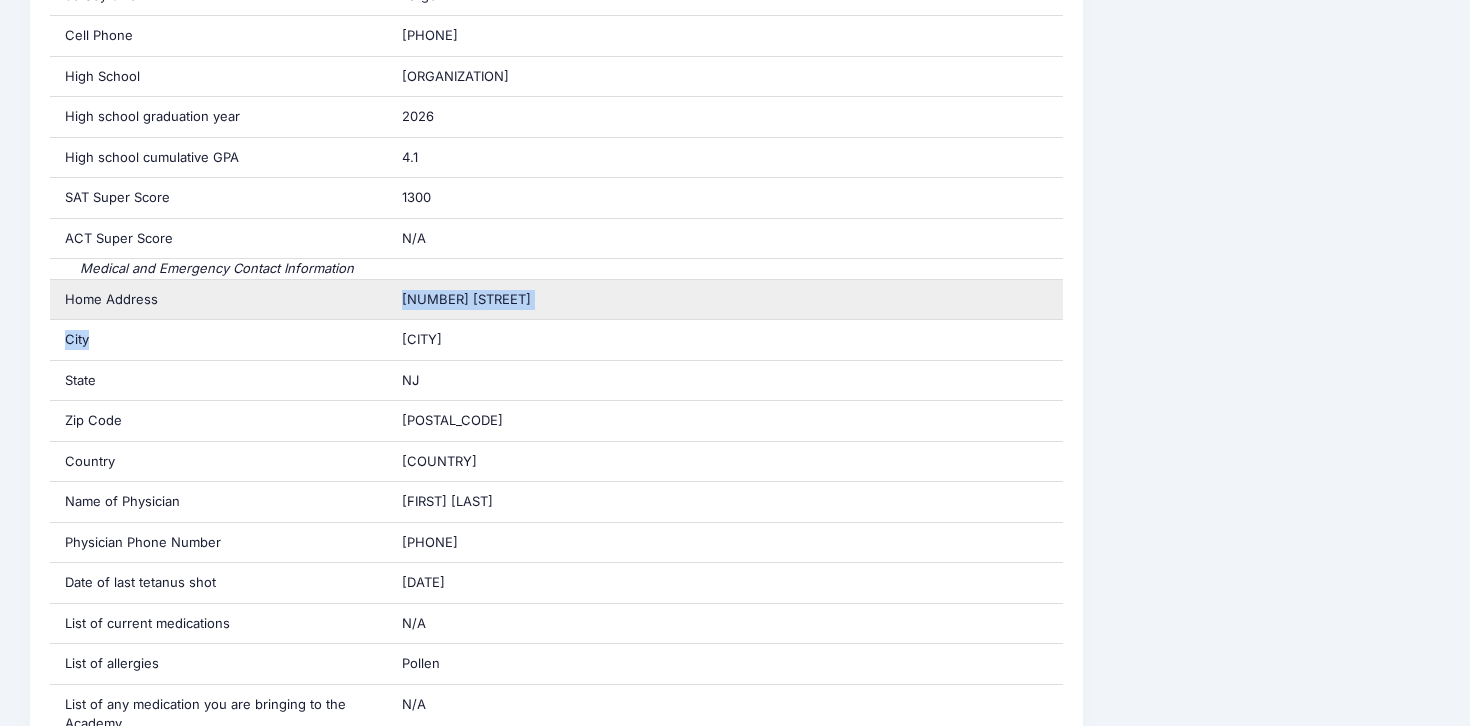 drag, startPoint x: 370, startPoint y: 335, endPoint x: 376, endPoint y: 310, distance: 25.70992 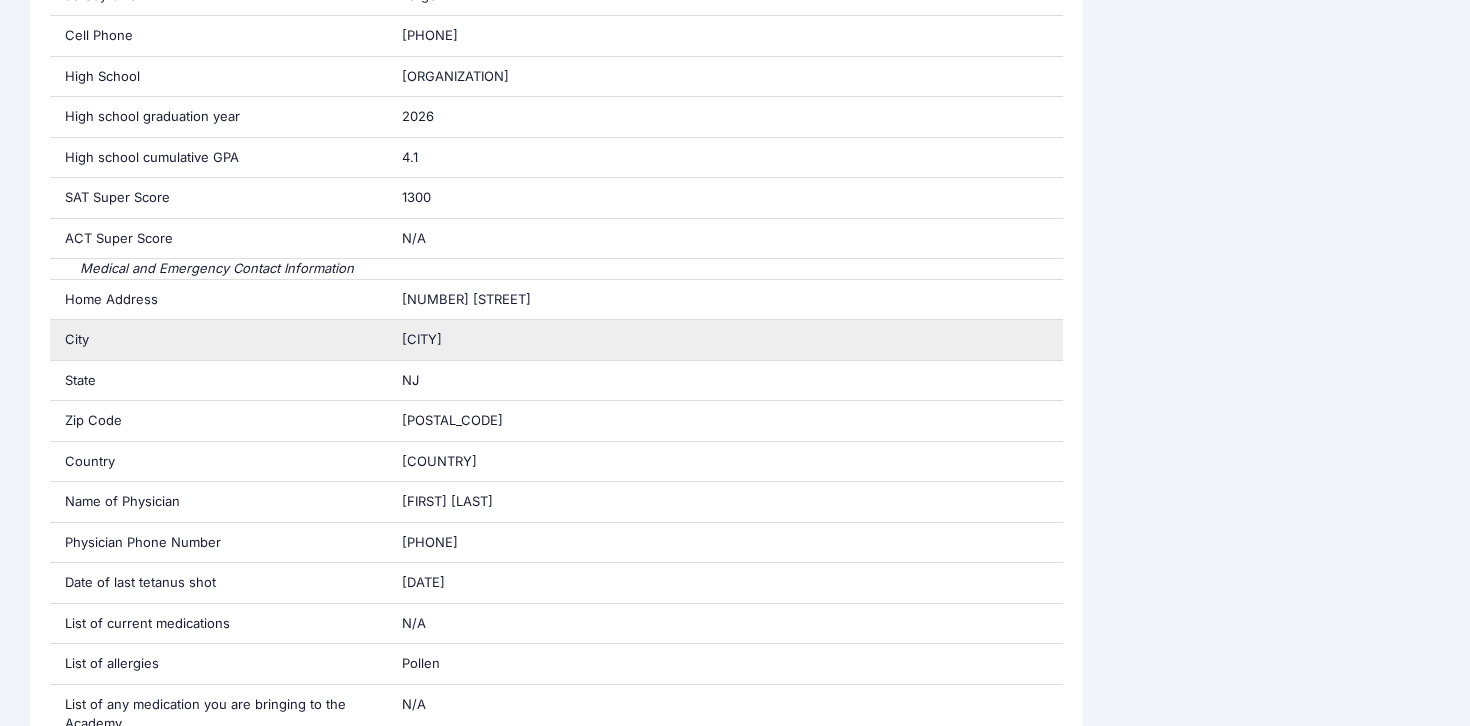 click on "City" at bounding box center (219, 340) 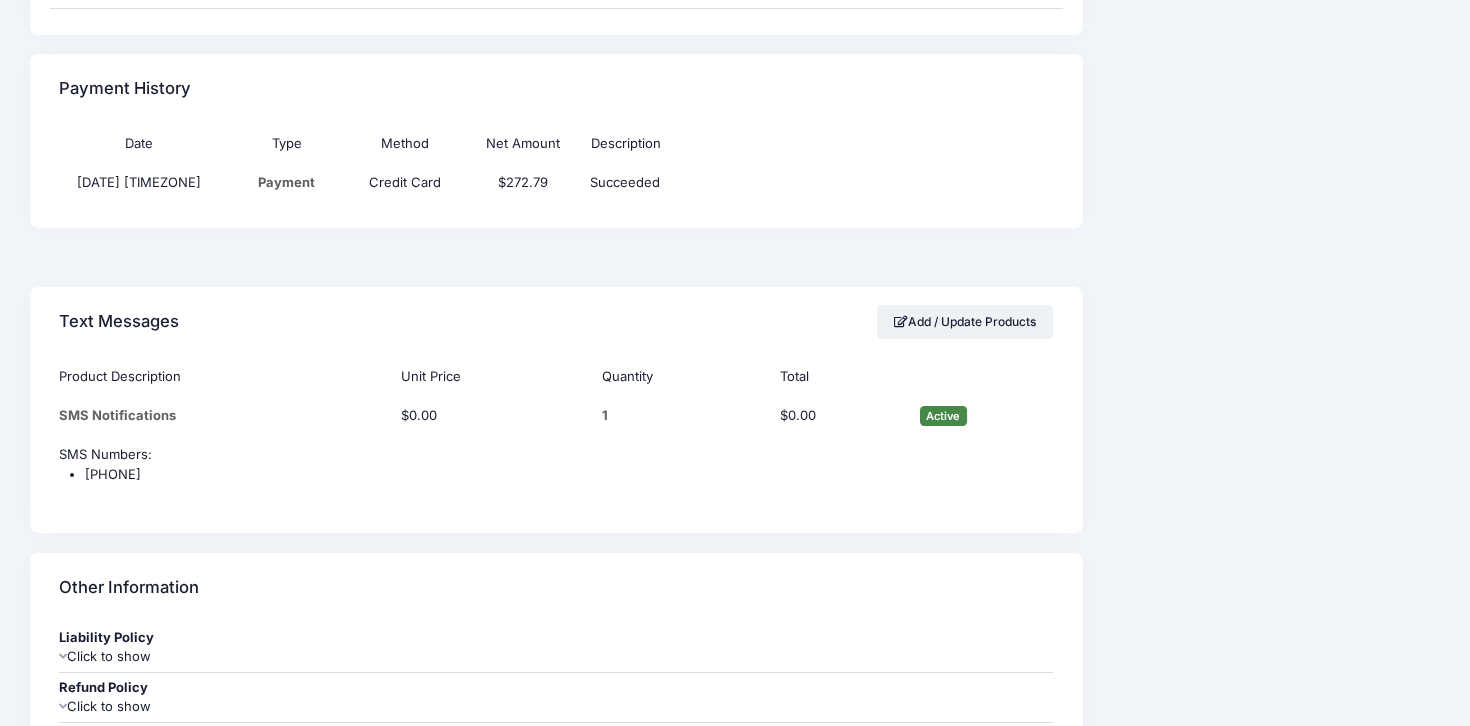 scroll, scrollTop: 2354, scrollLeft: 0, axis: vertical 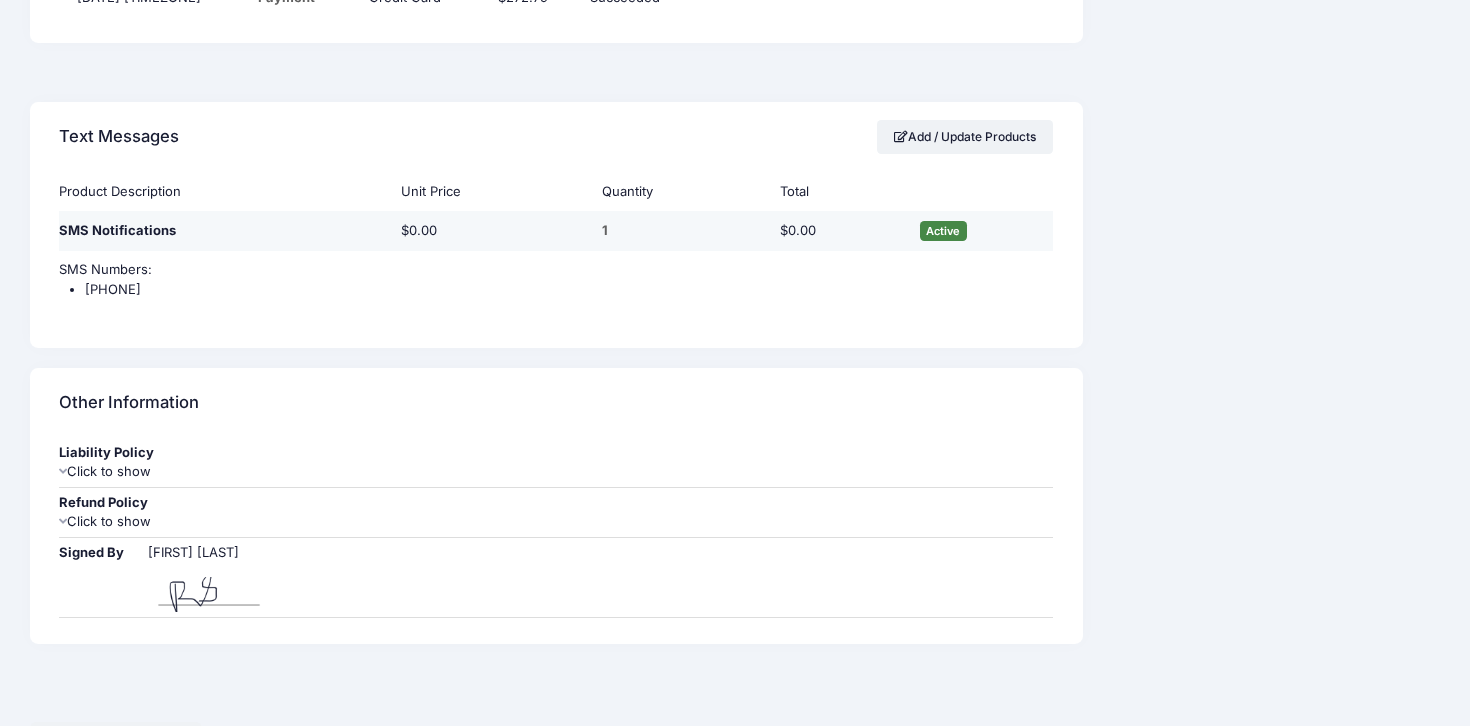 click on "Active" at bounding box center [943, 230] 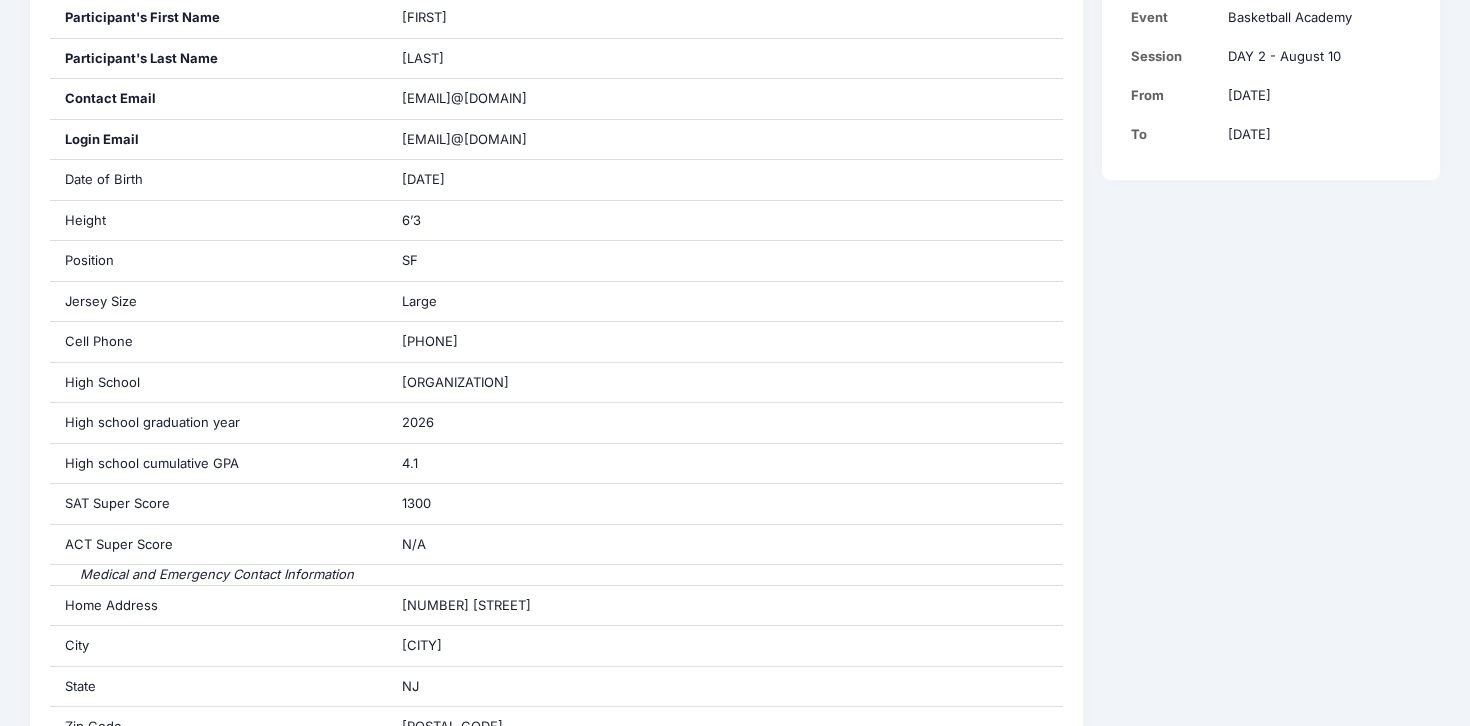 scroll, scrollTop: 0, scrollLeft: 0, axis: both 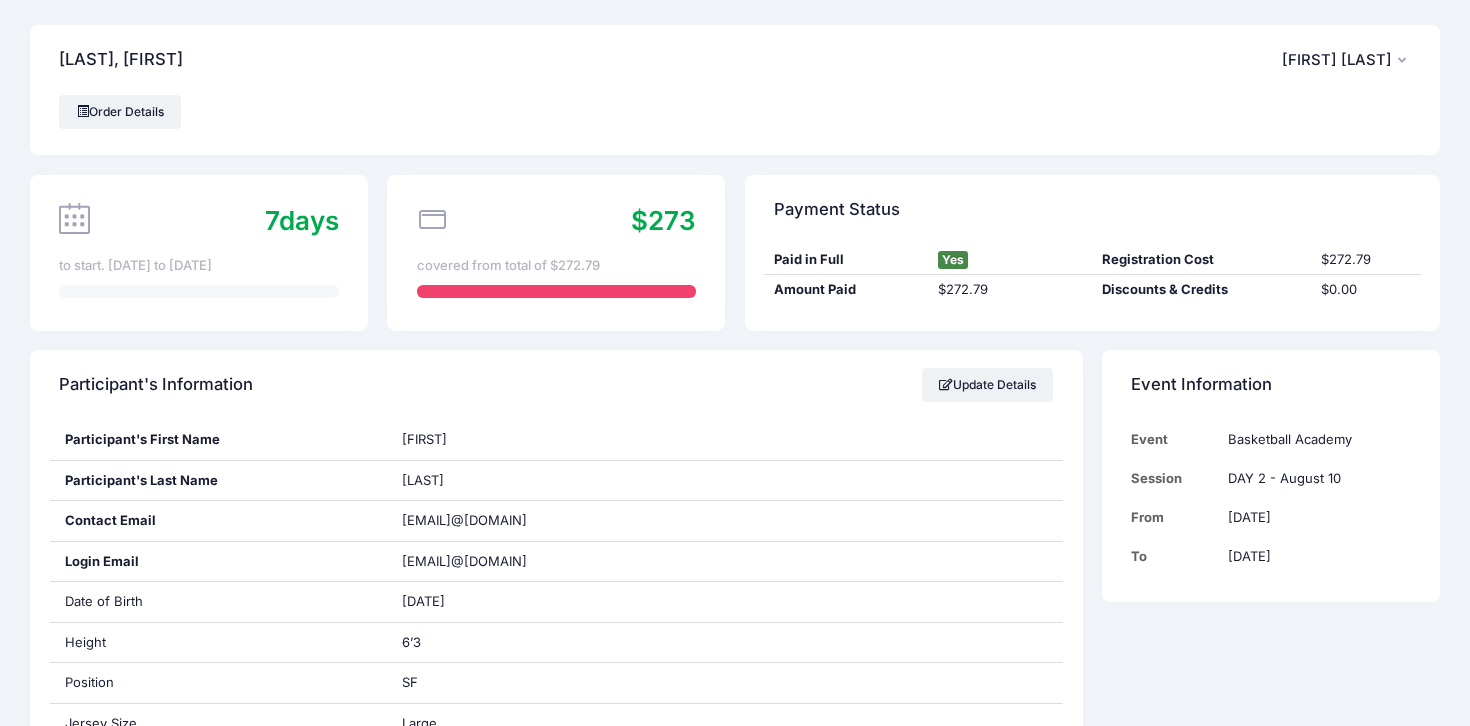 click on "$273" at bounding box center (663, 220) 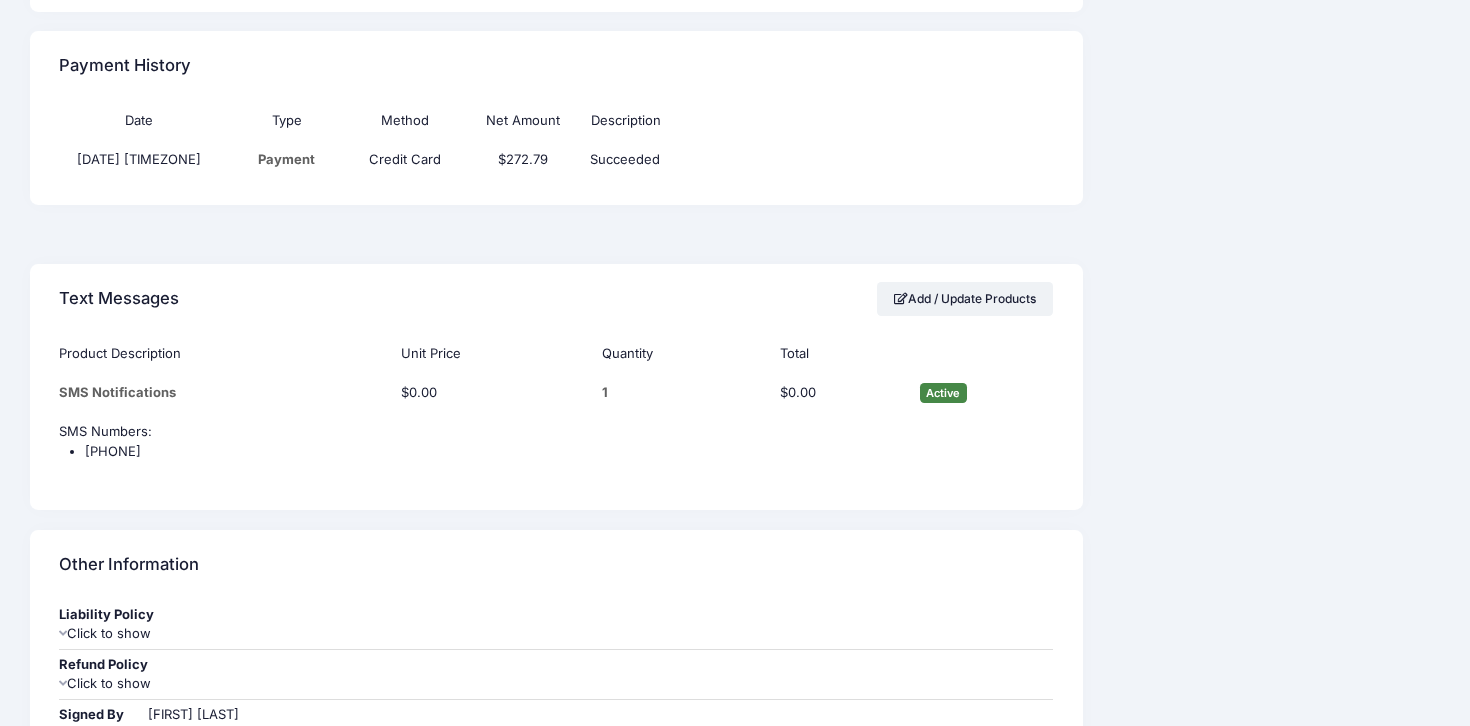 scroll, scrollTop: 2354, scrollLeft: 0, axis: vertical 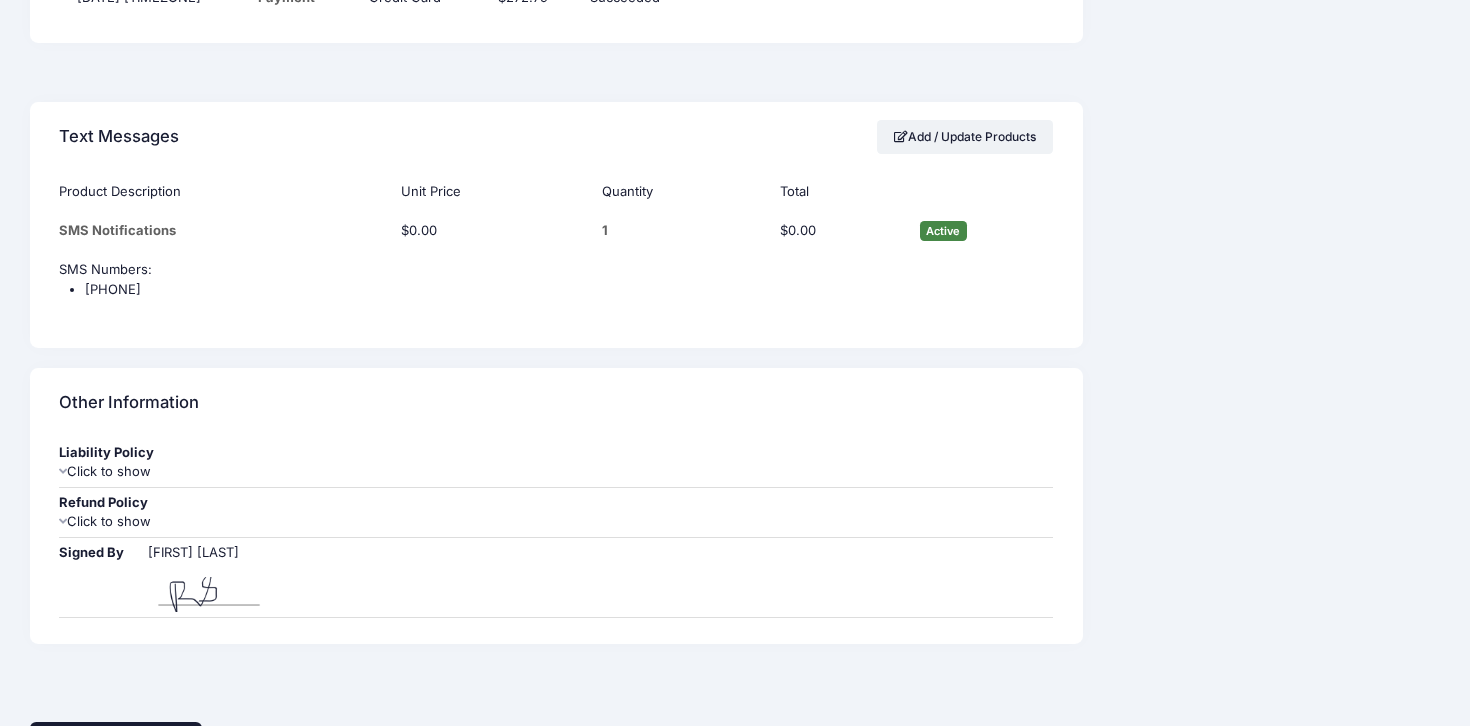 click on "My Registrations" at bounding box center [116, 743] 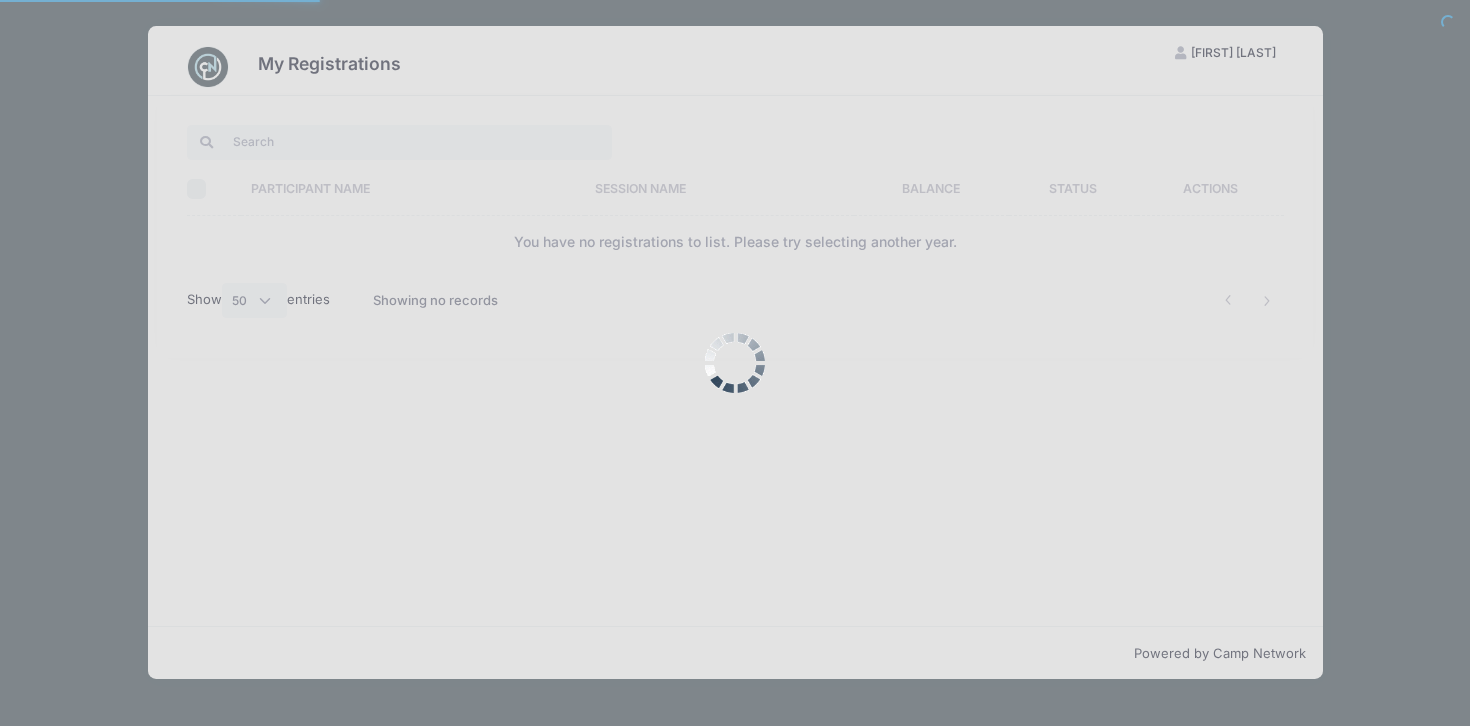 scroll, scrollTop: 0, scrollLeft: 0, axis: both 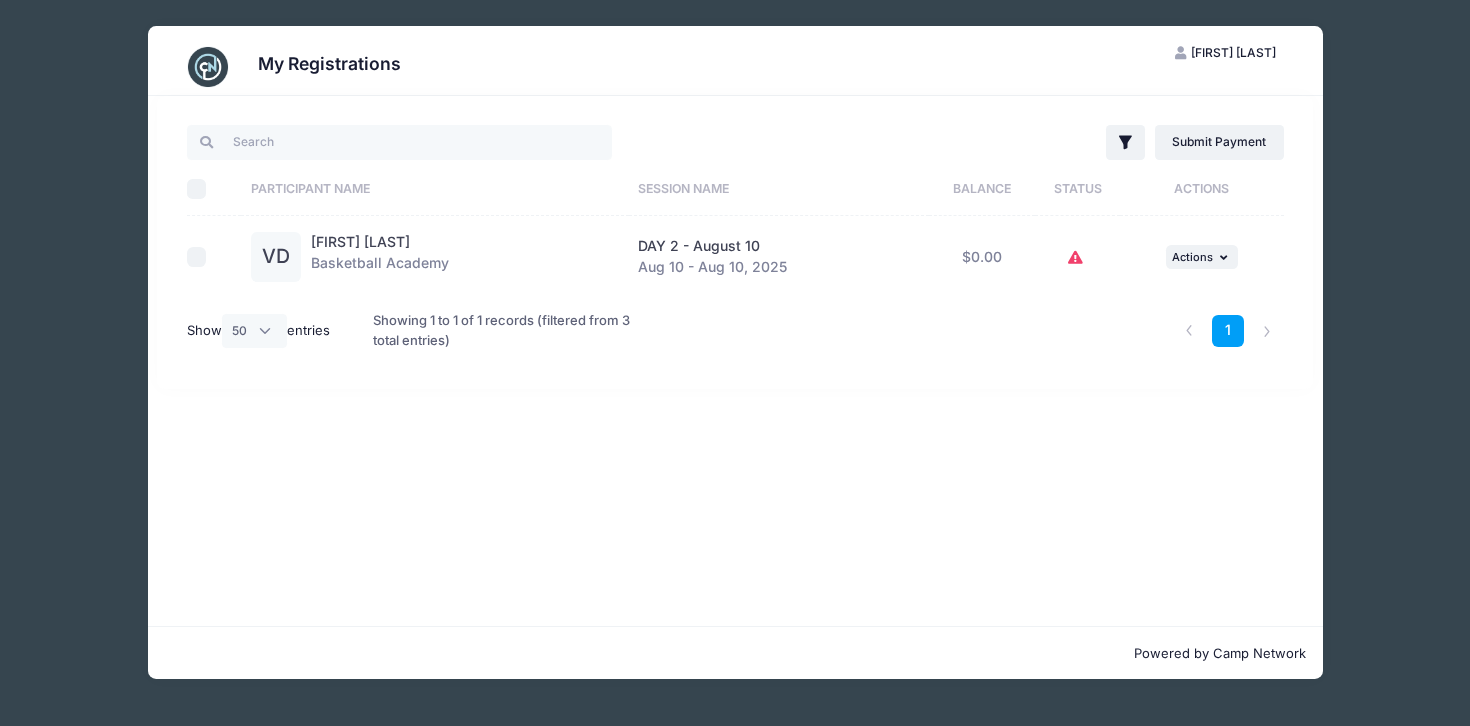 click on "Show  All 10 25 50  entries" at bounding box center [259, 331] 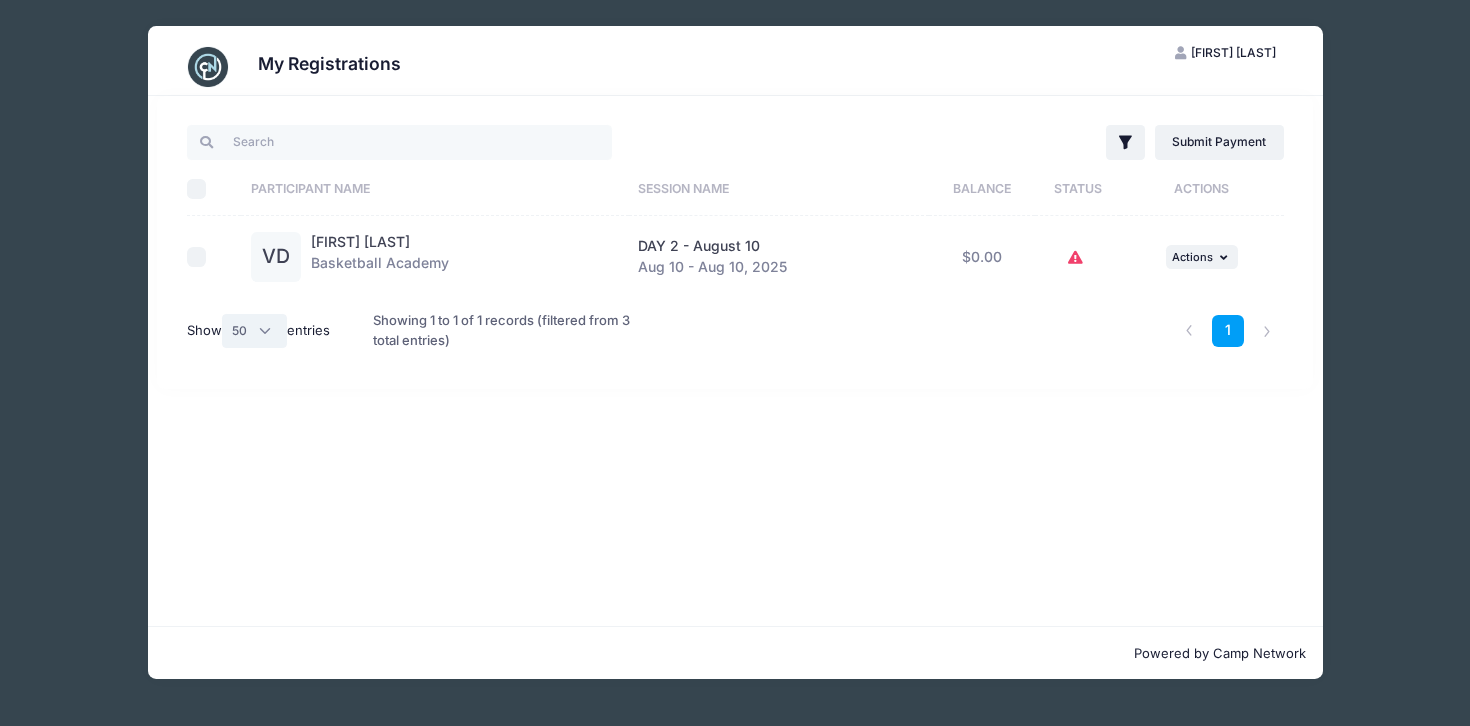 click on "All 10 25 50" at bounding box center (255, 331) 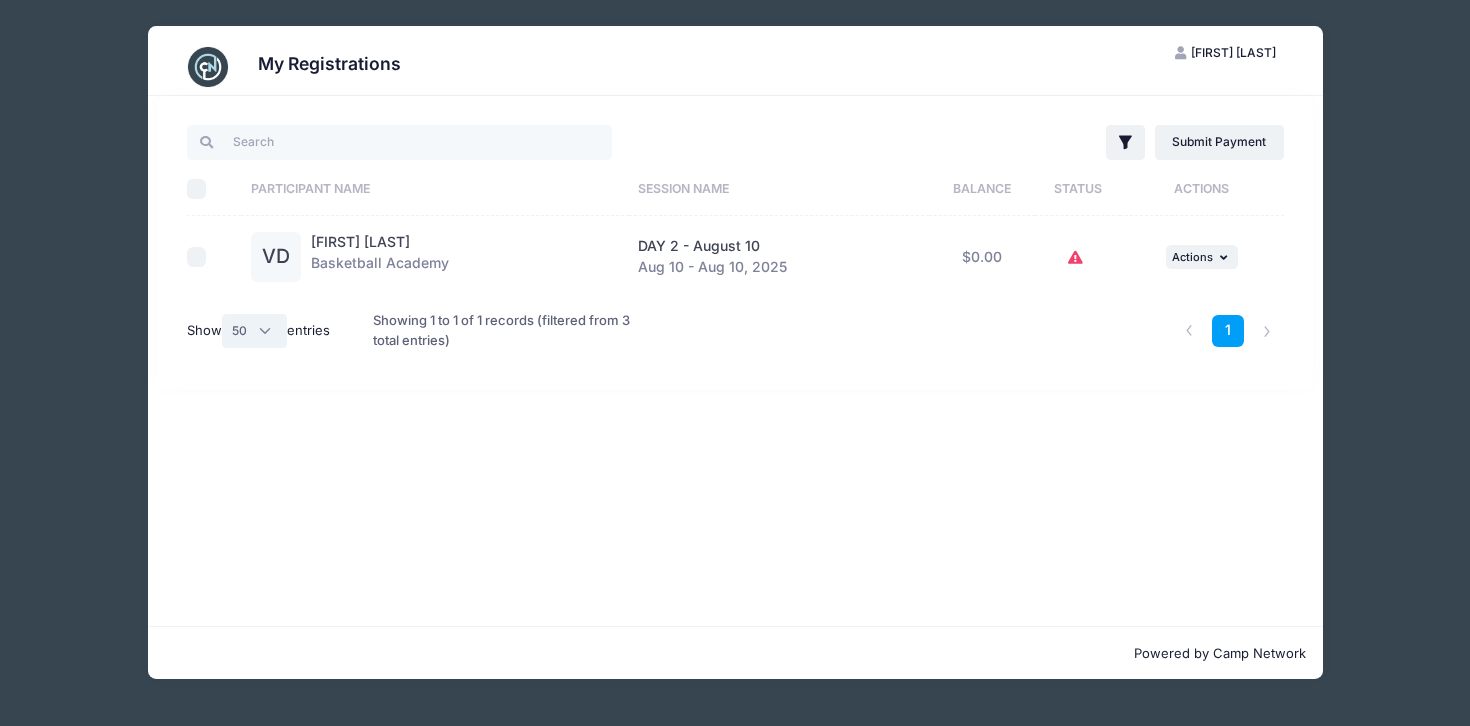 click on "All 10 25 50" at bounding box center (255, 331) 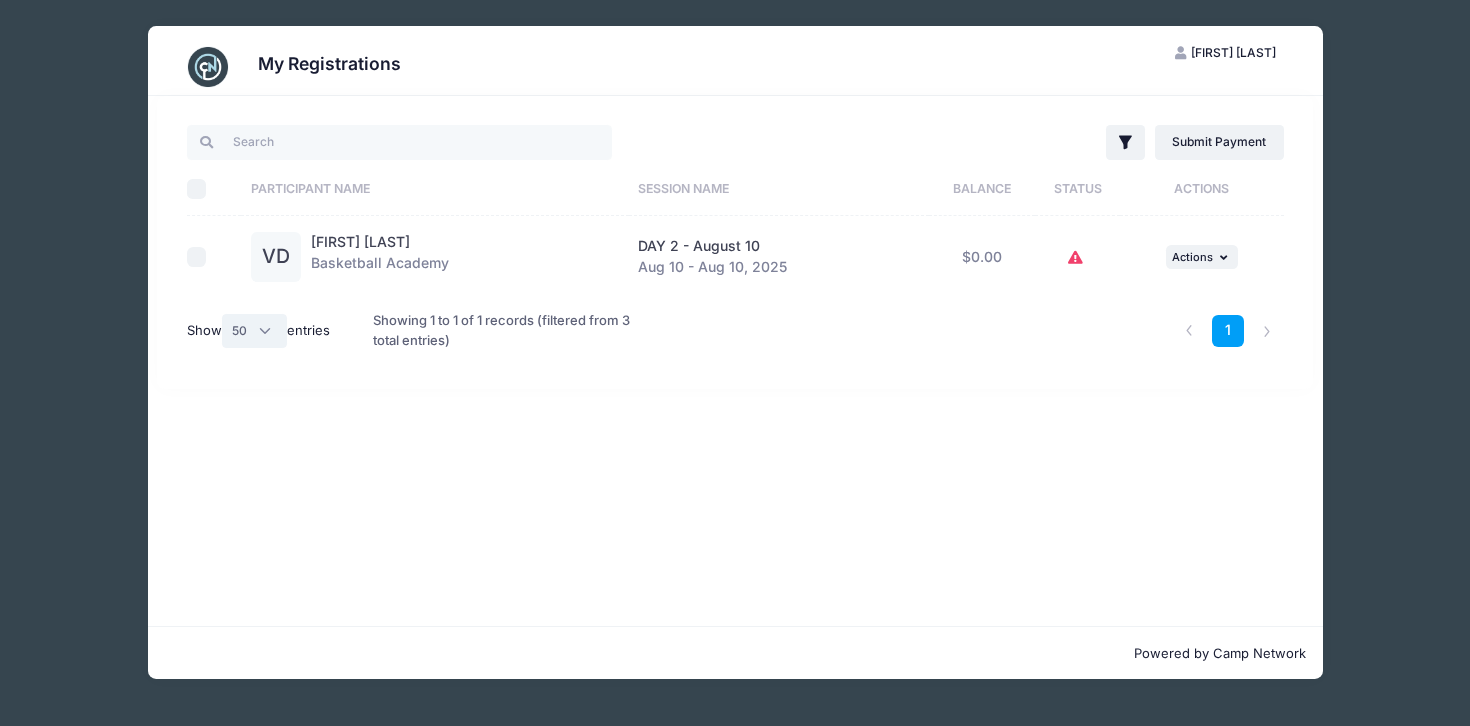 select on "10" 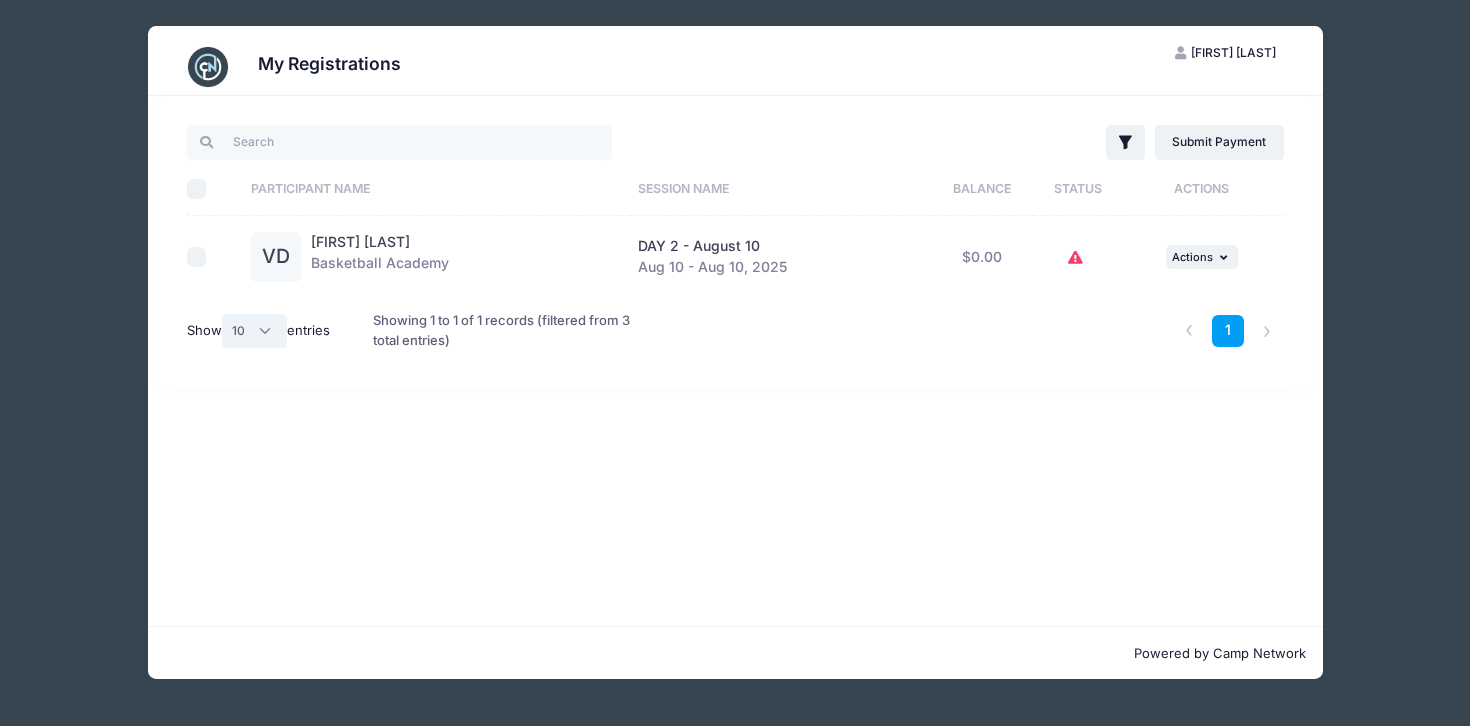 click on "All 10 25 50" at bounding box center [255, 331] 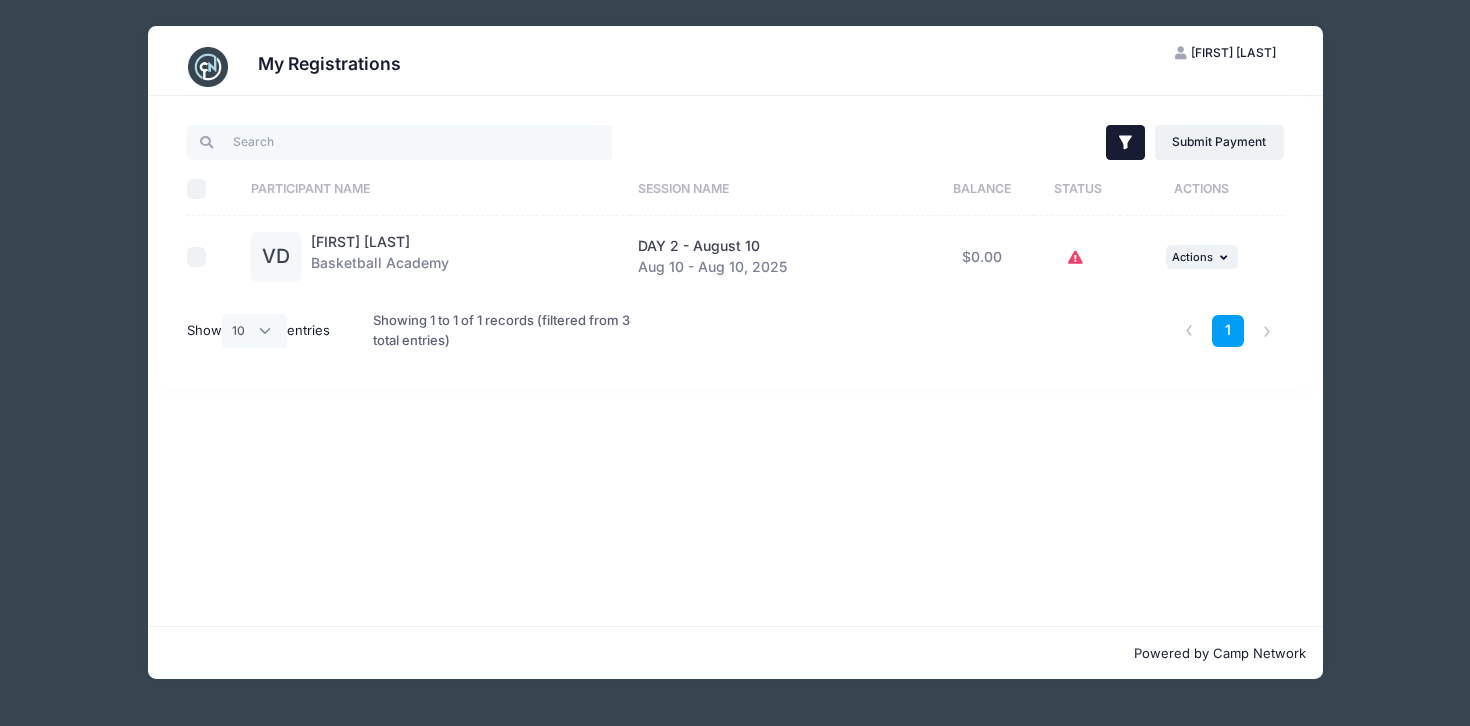 click on "Filter" at bounding box center [1125, 142] 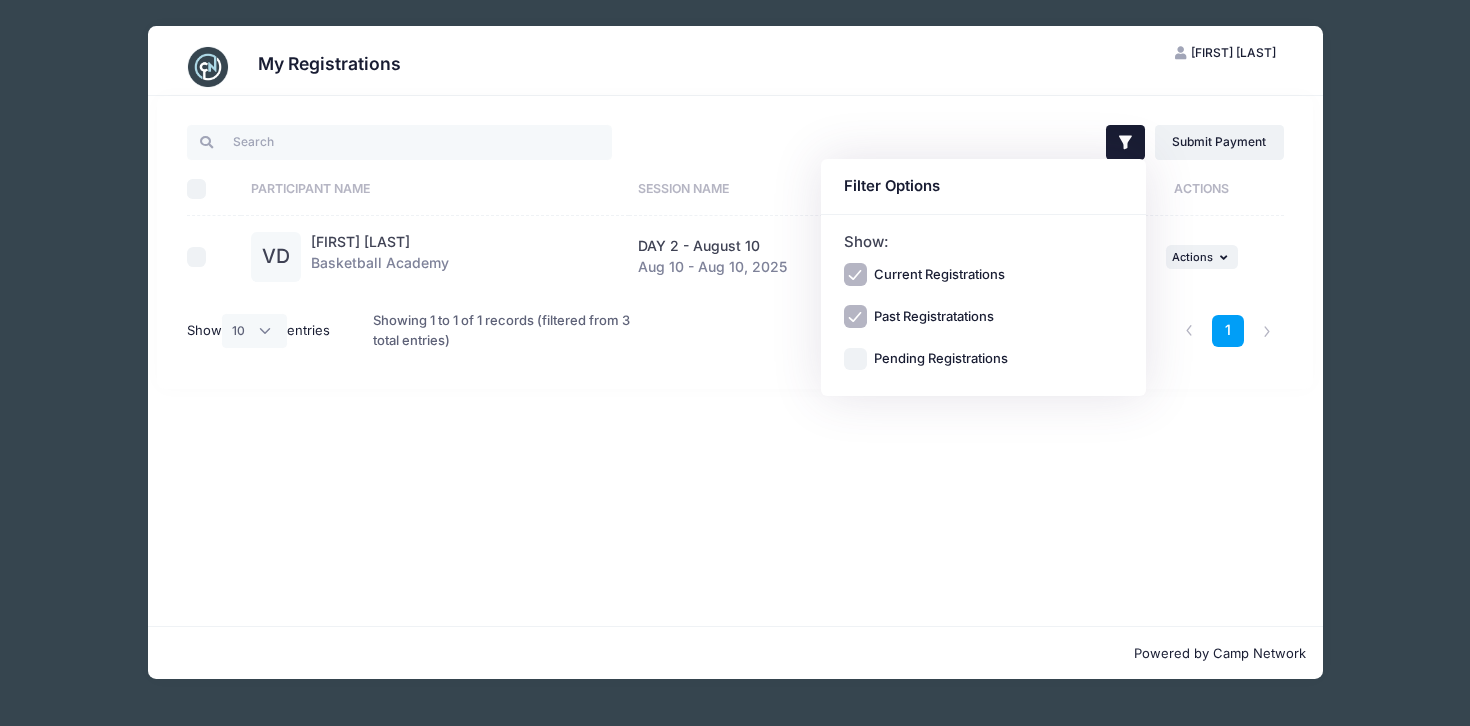 click on "Pending Registrations" at bounding box center [984, 359] 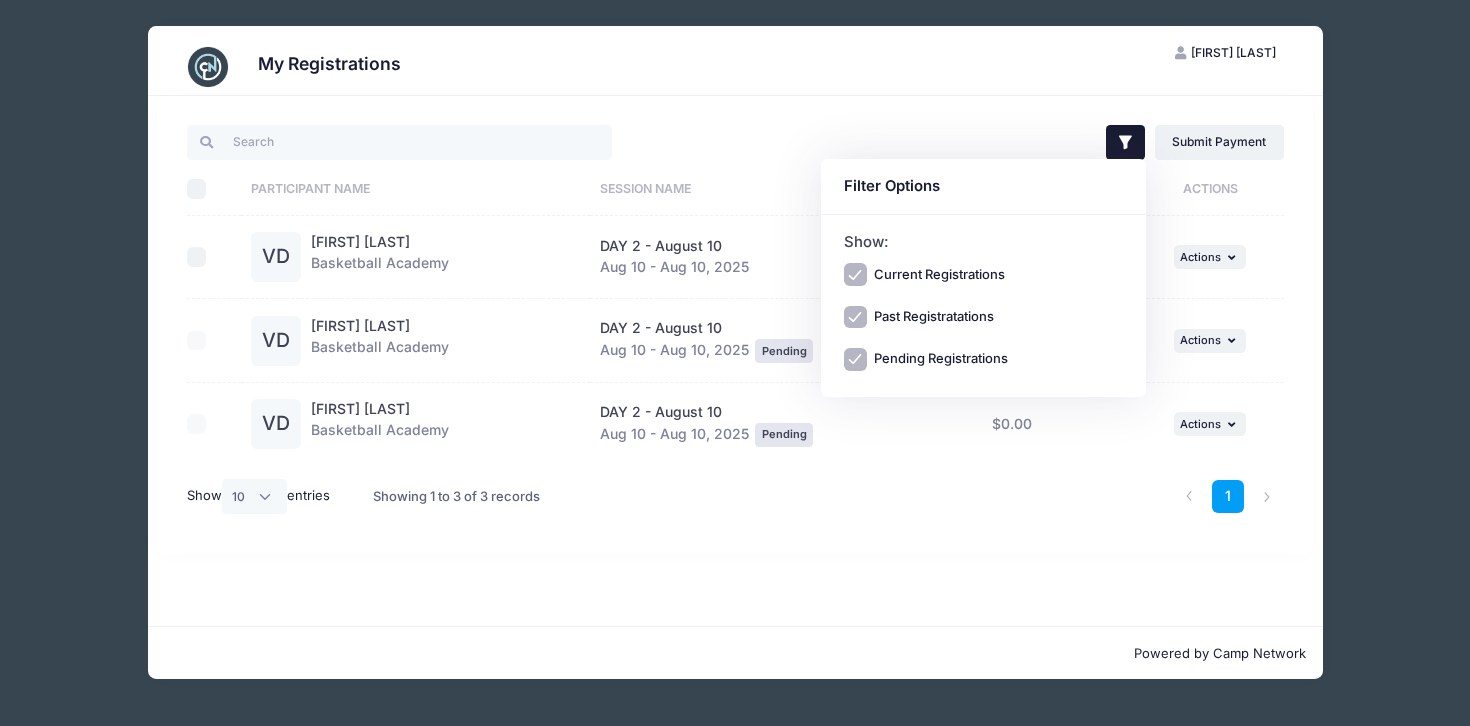 click on "1" at bounding box center (967, 496) 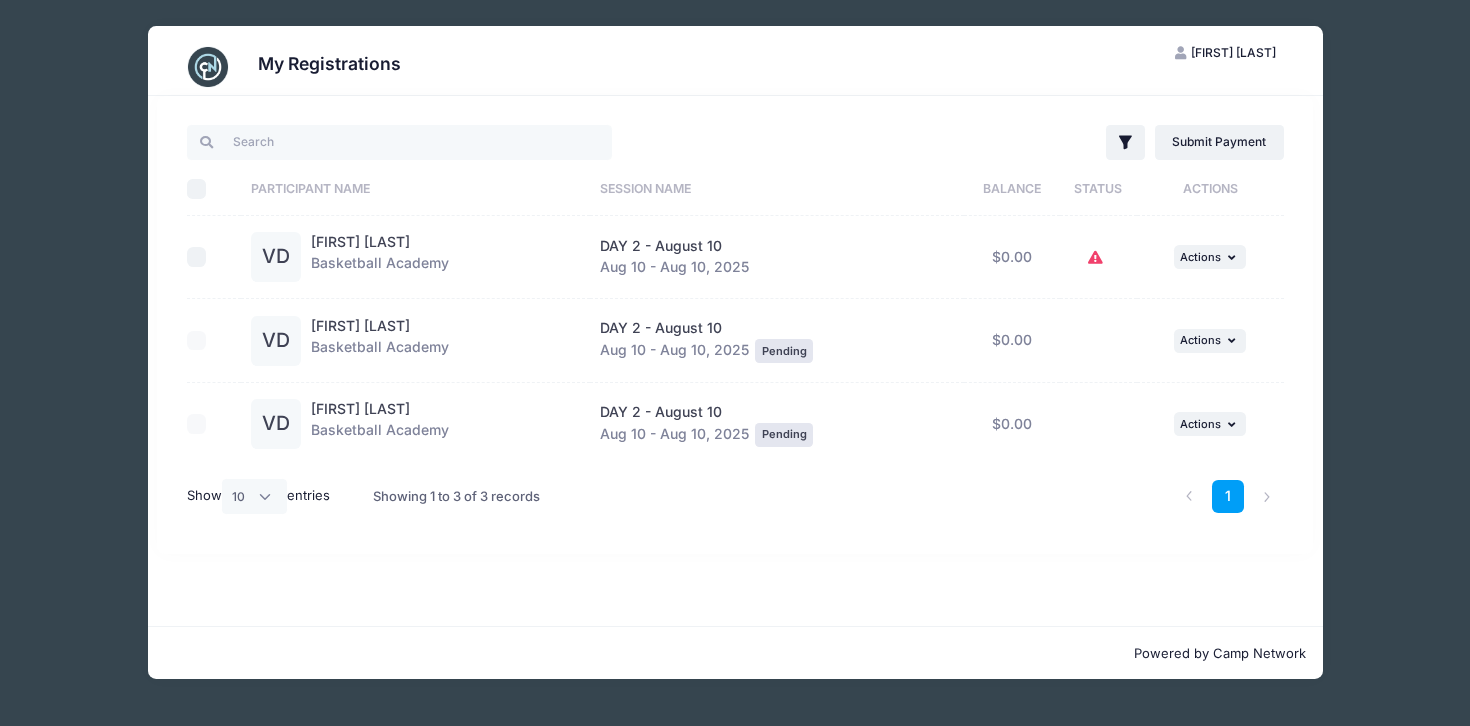 click at bounding box center [1098, 258] 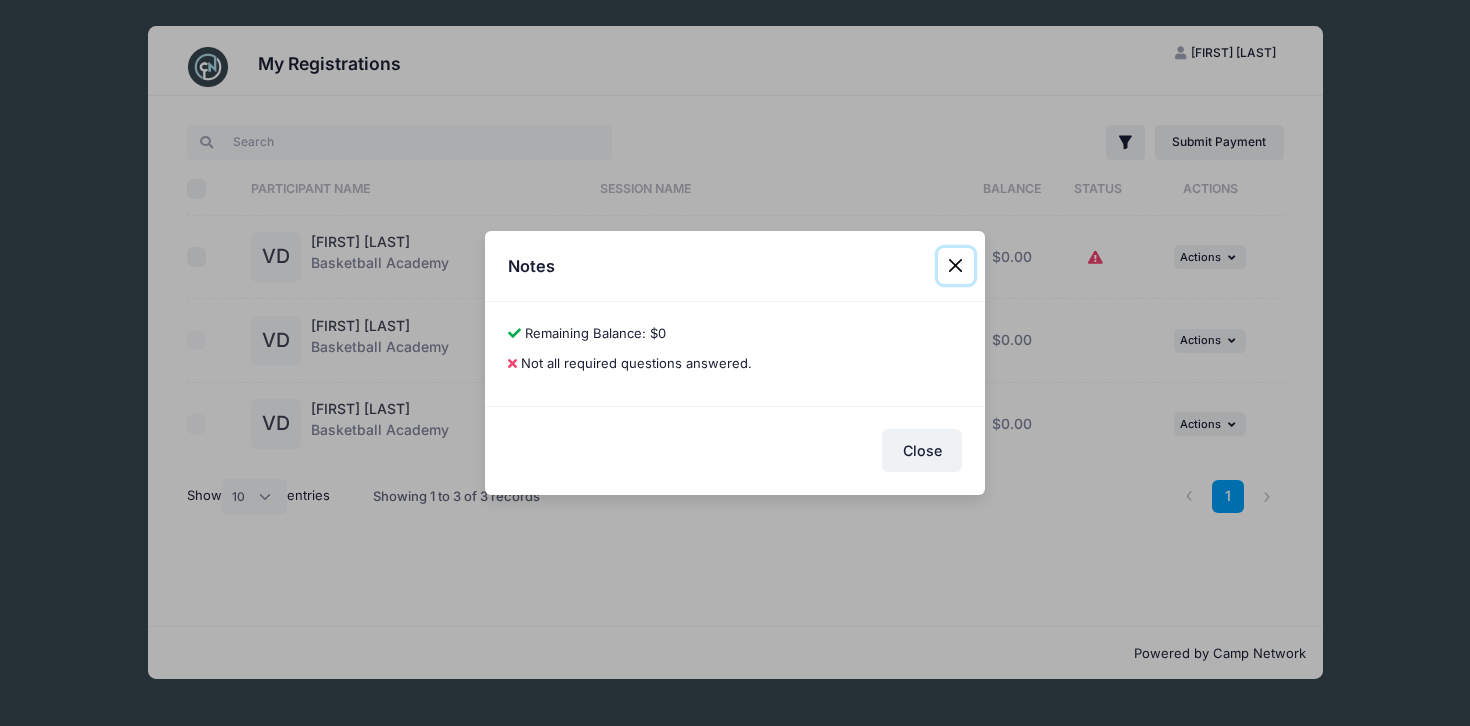 click at bounding box center (956, 266) 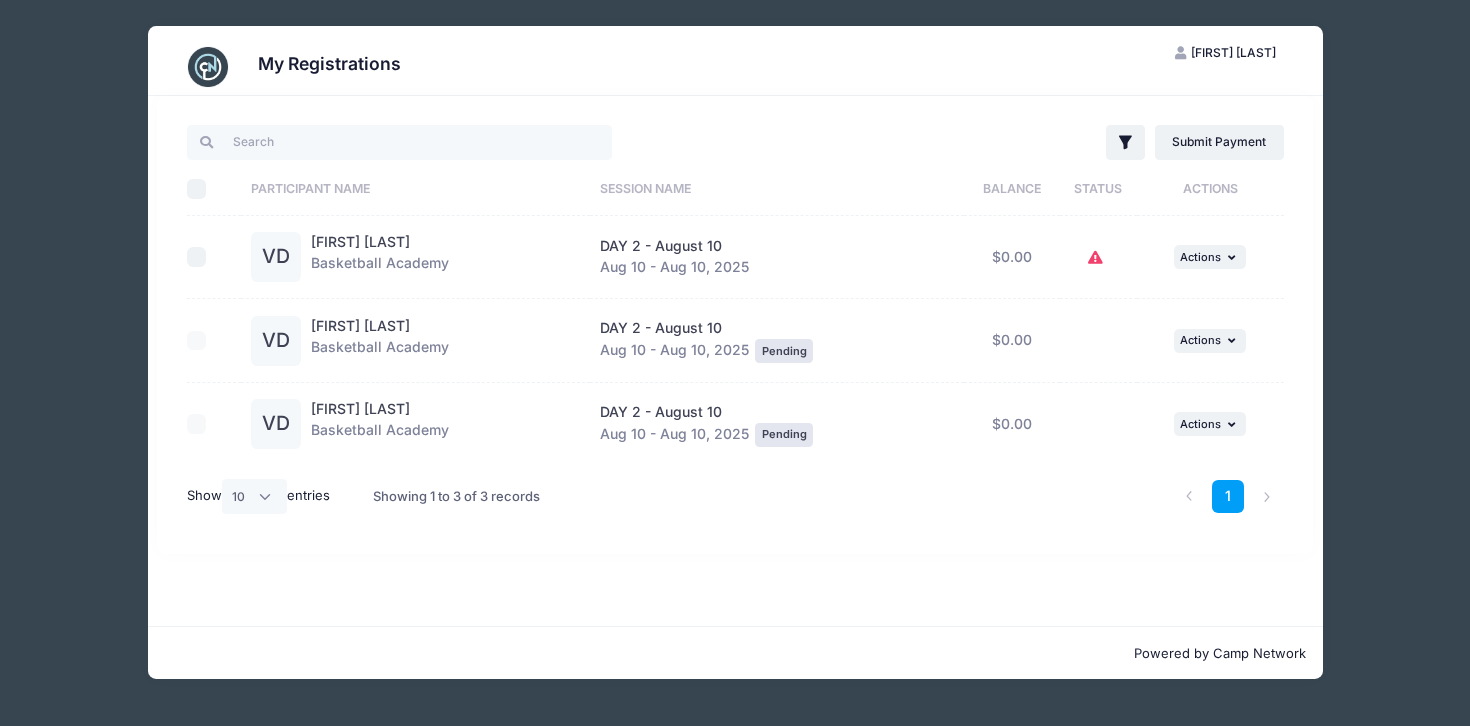 click at bounding box center [1098, 257] 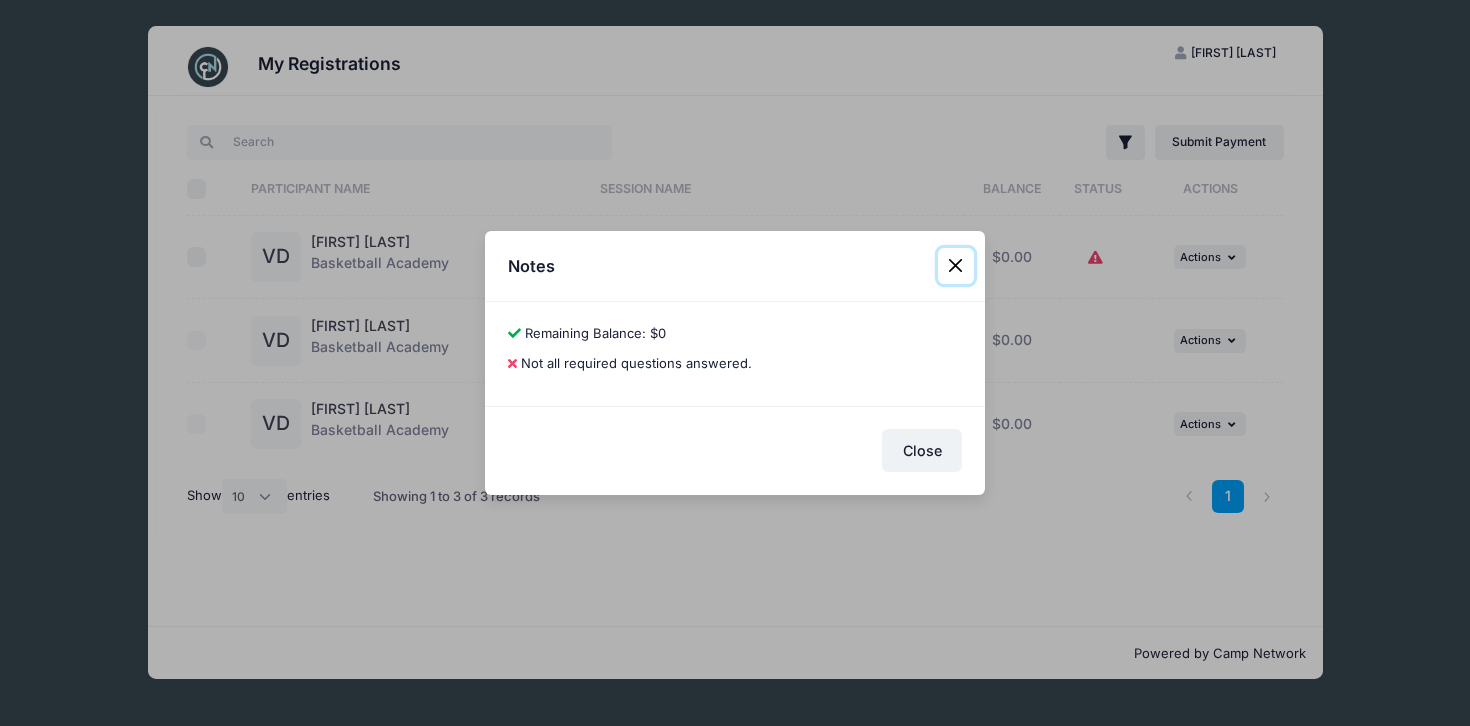 click at bounding box center [956, 266] 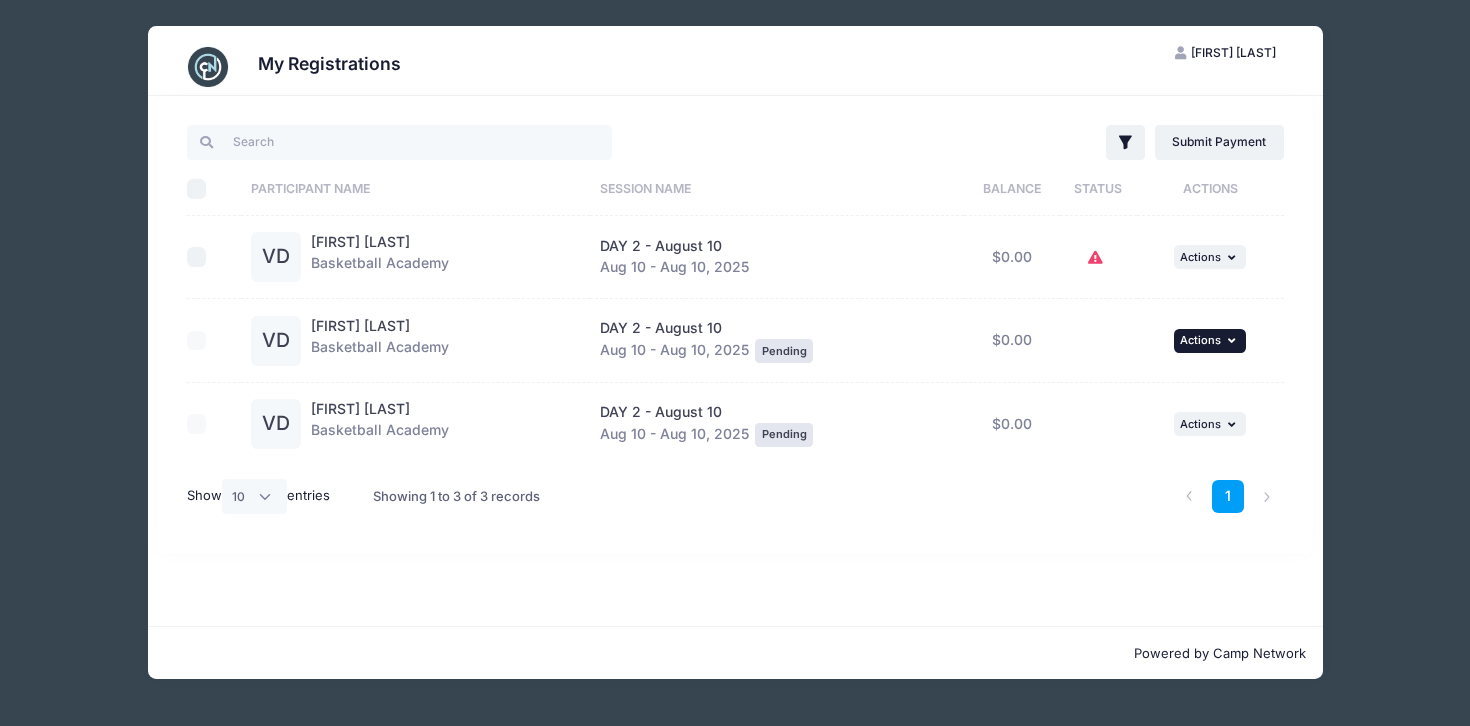 click on "Actions" at bounding box center (1200, 340) 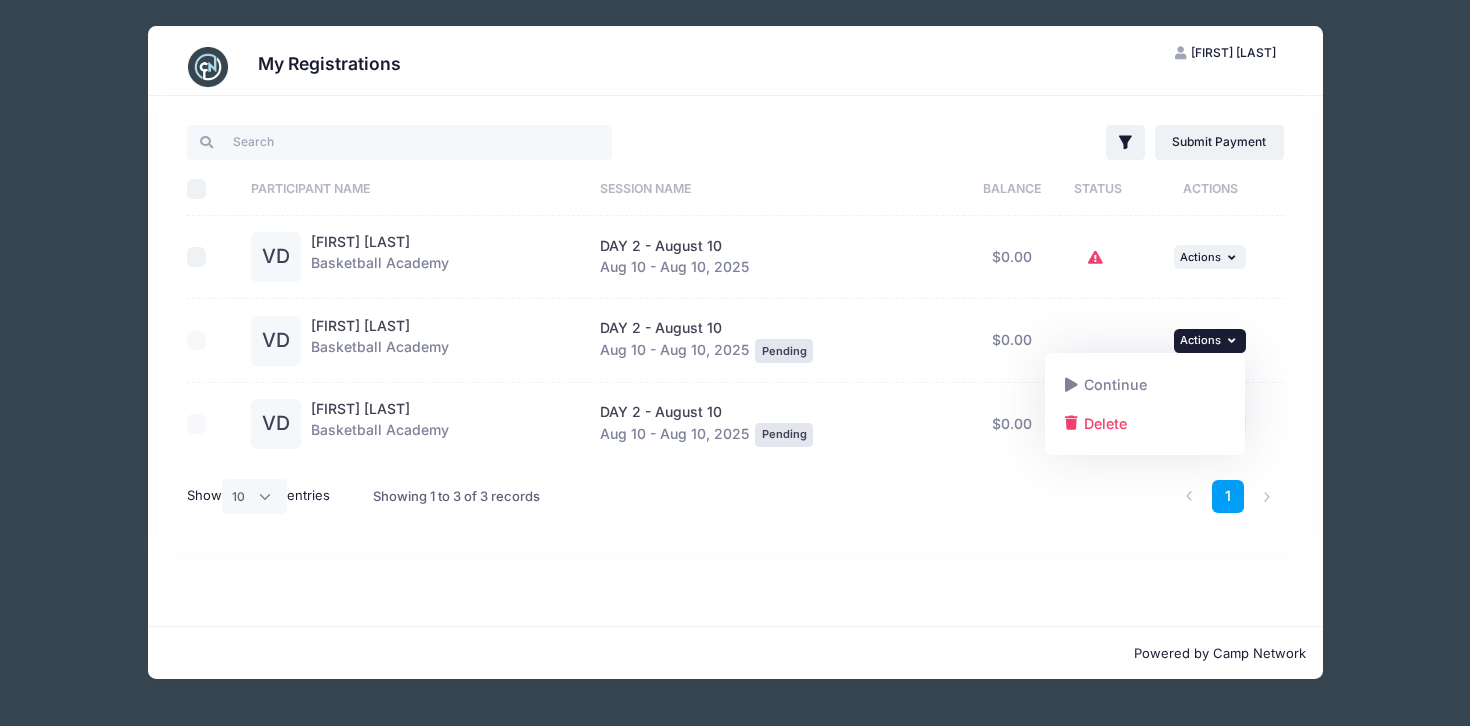 click on "1" at bounding box center [967, 496] 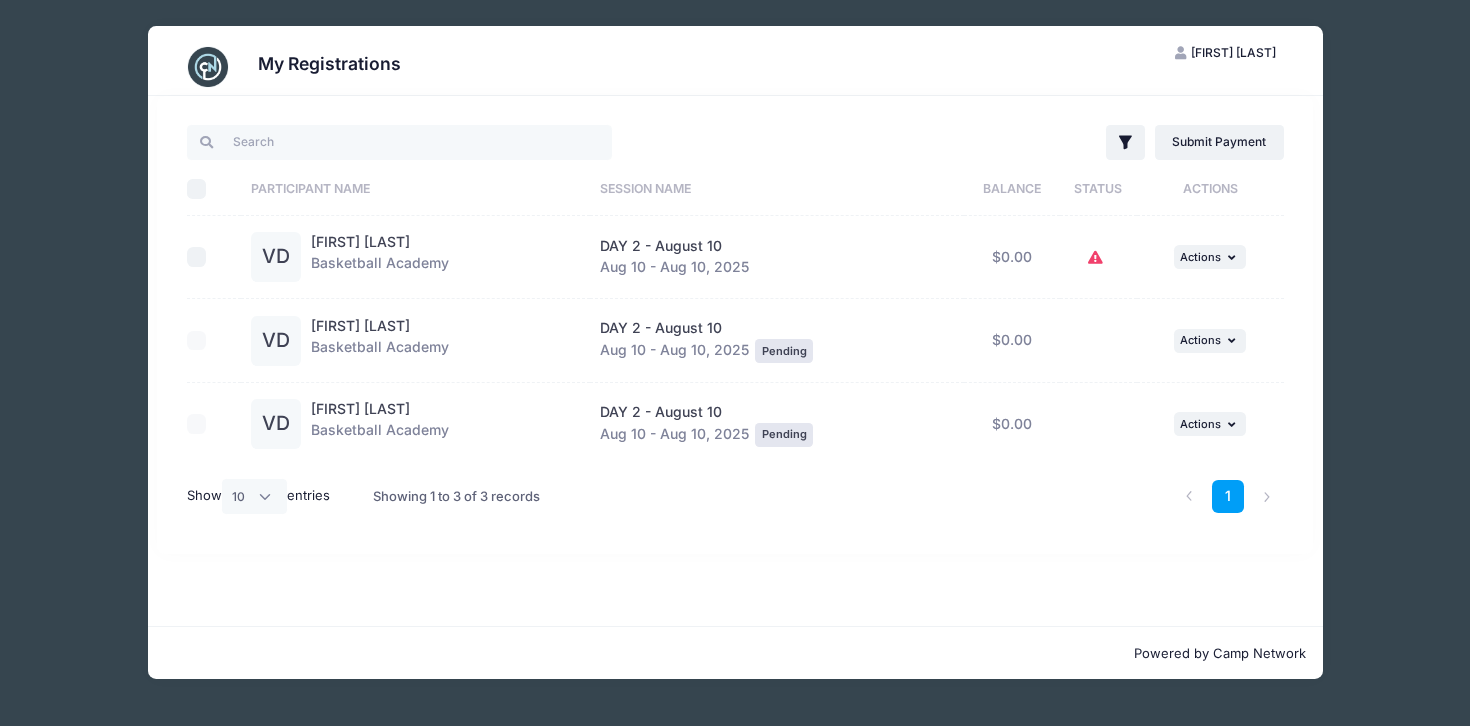 click at bounding box center [1098, 258] 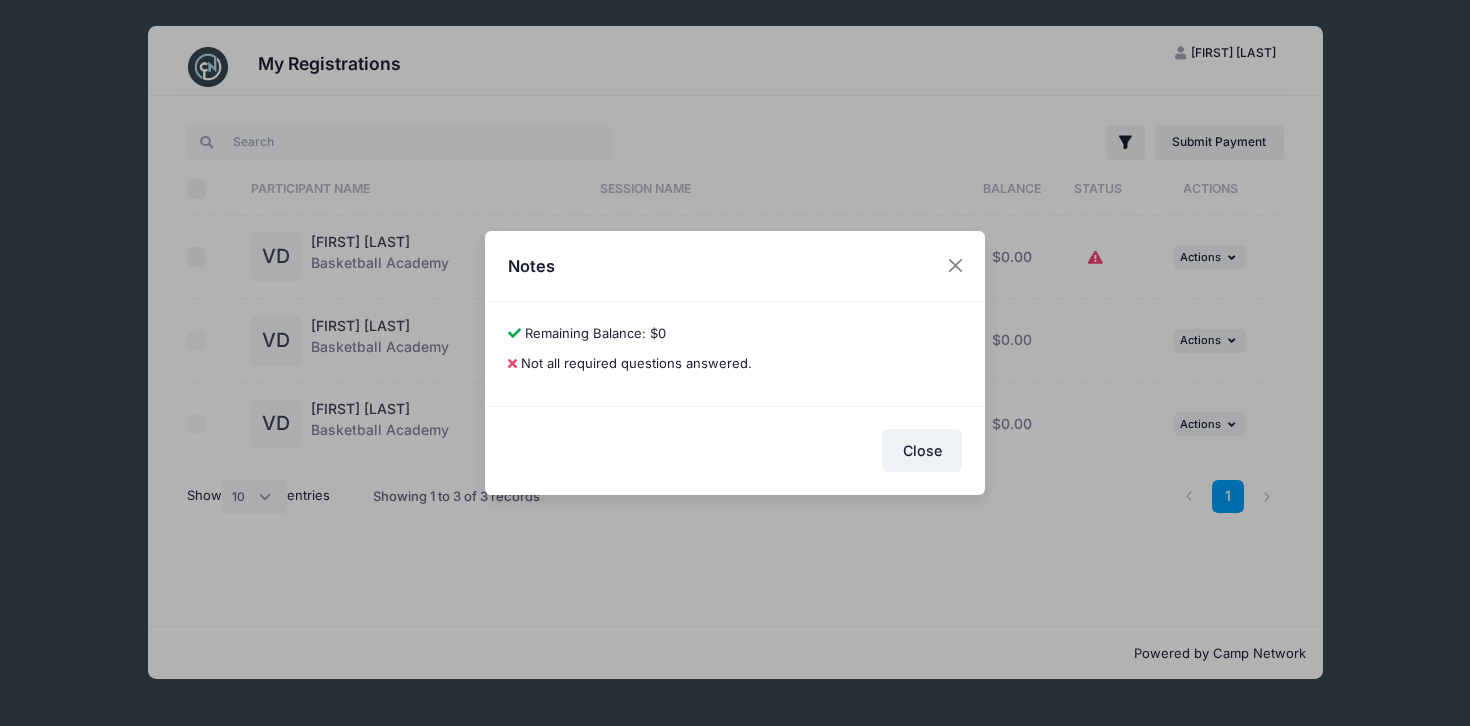 click on "Notes" at bounding box center [735, 266] 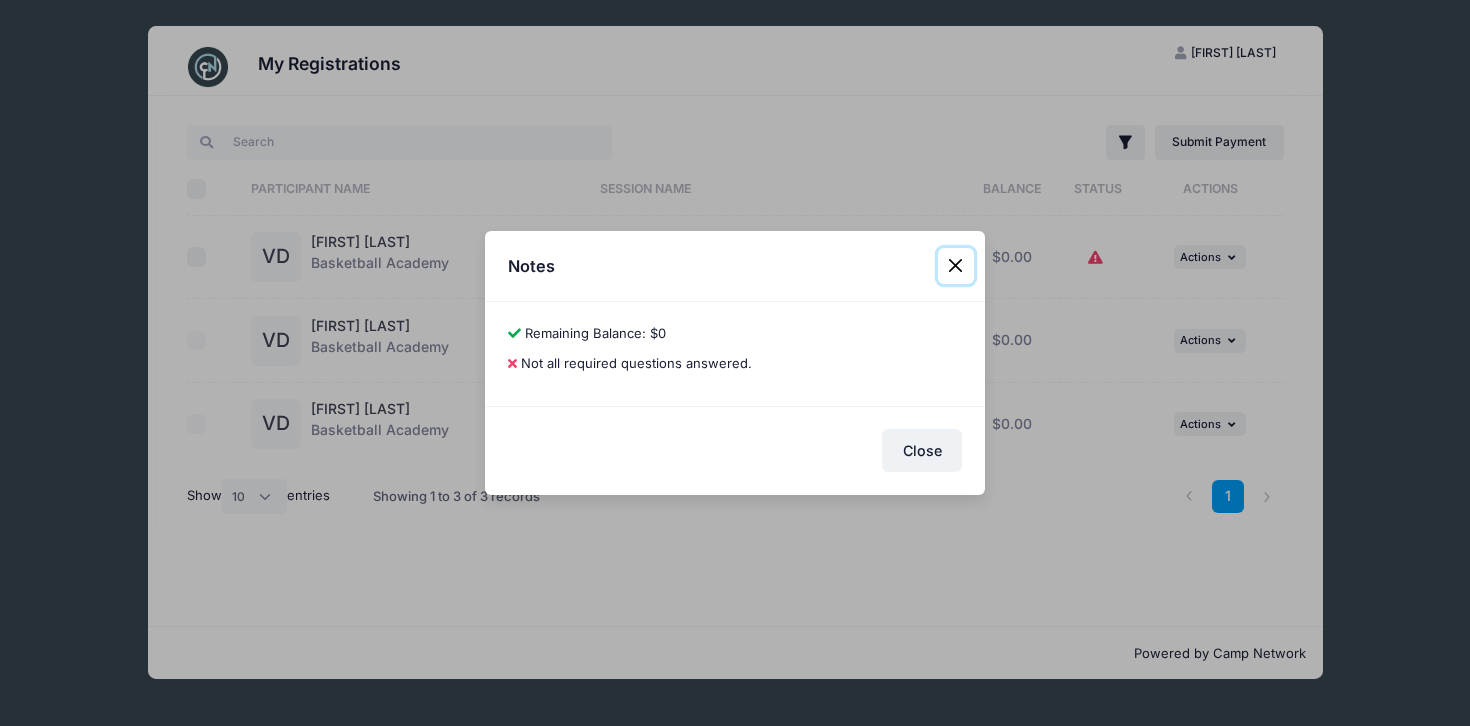 click at bounding box center [956, 266] 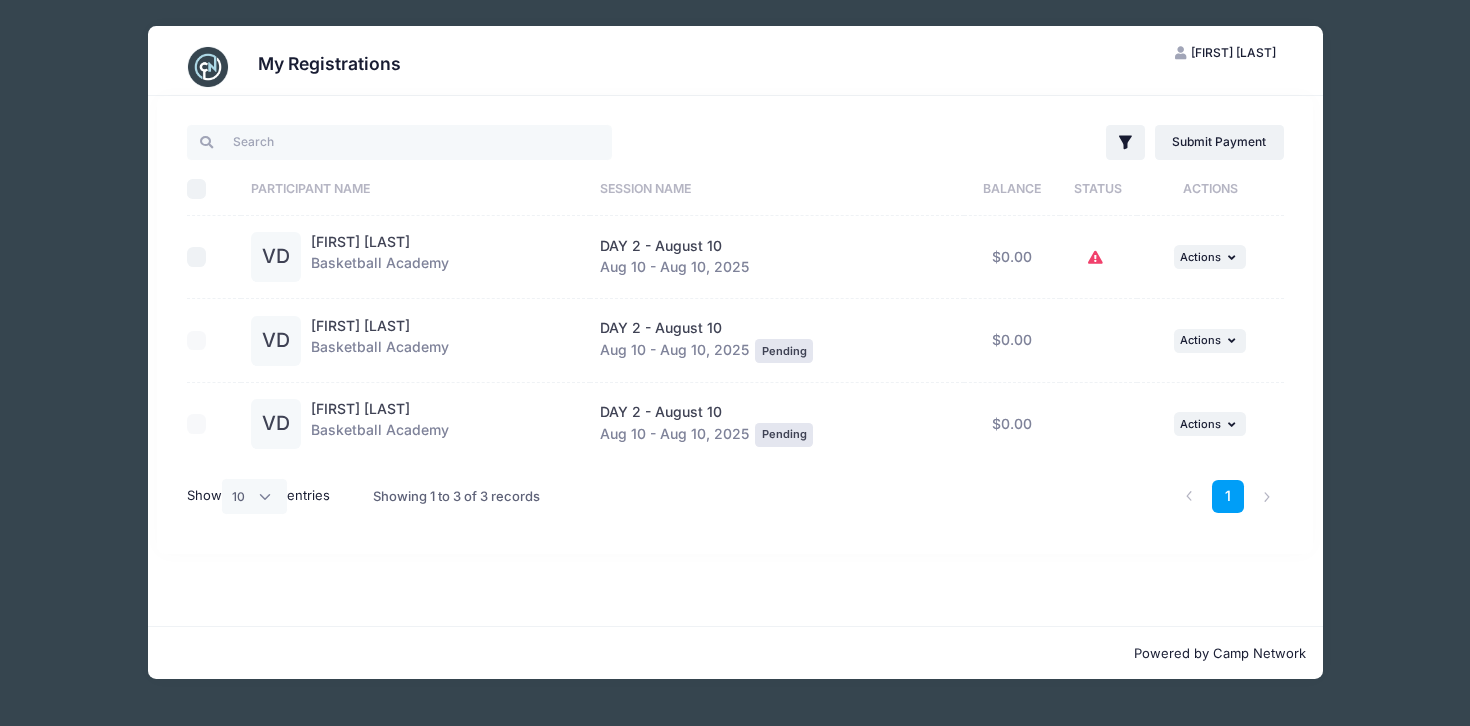 click on "DAY 2 - August 10    Aug 10 - Aug 10, 2025" at bounding box center [777, 258] 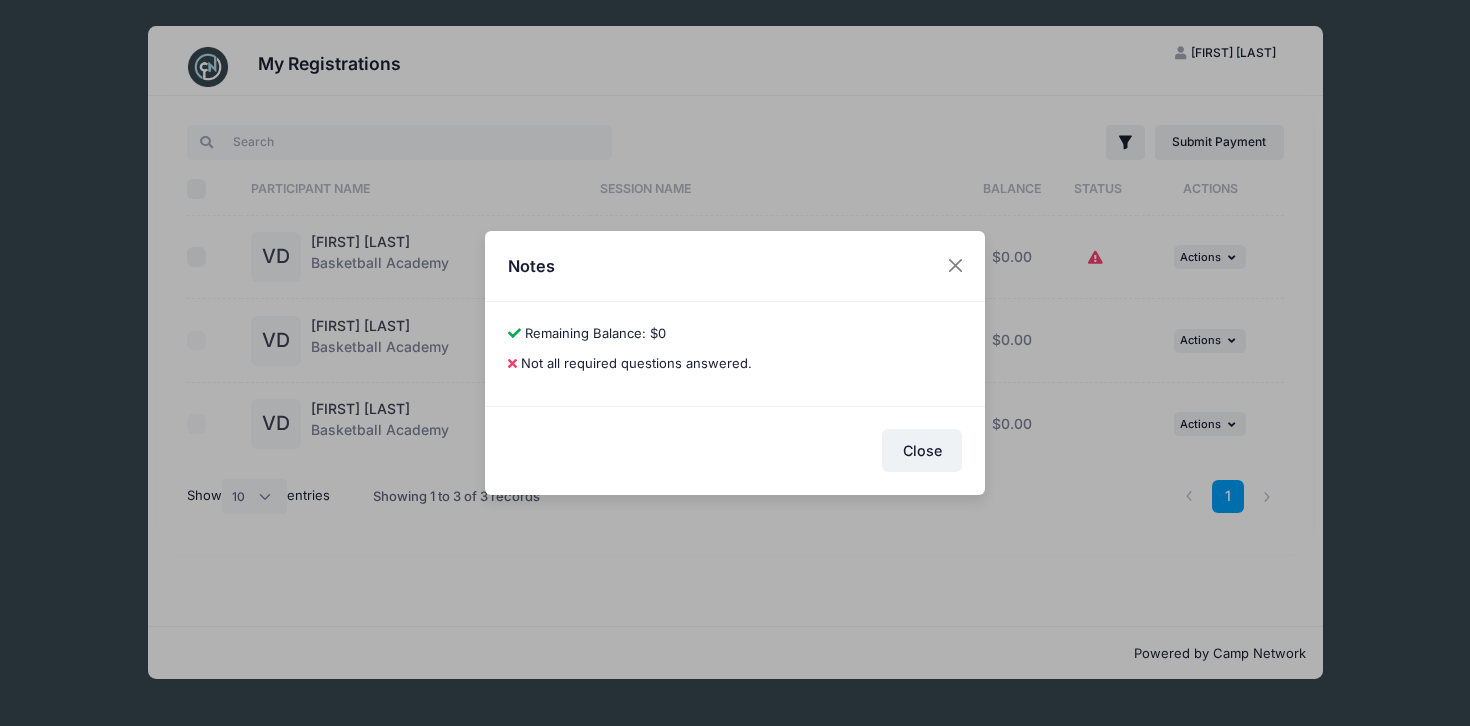 click on "Notes" at bounding box center (735, 266) 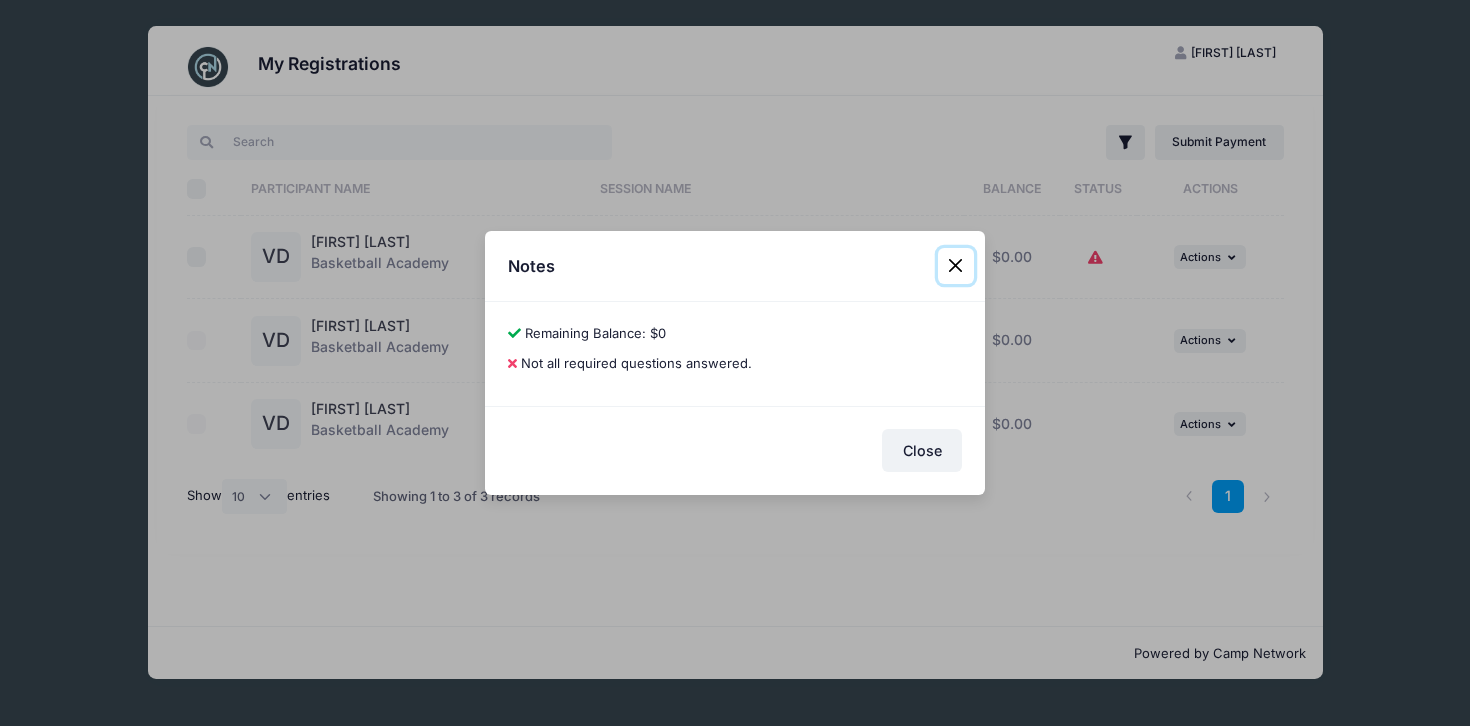 click at bounding box center (956, 266) 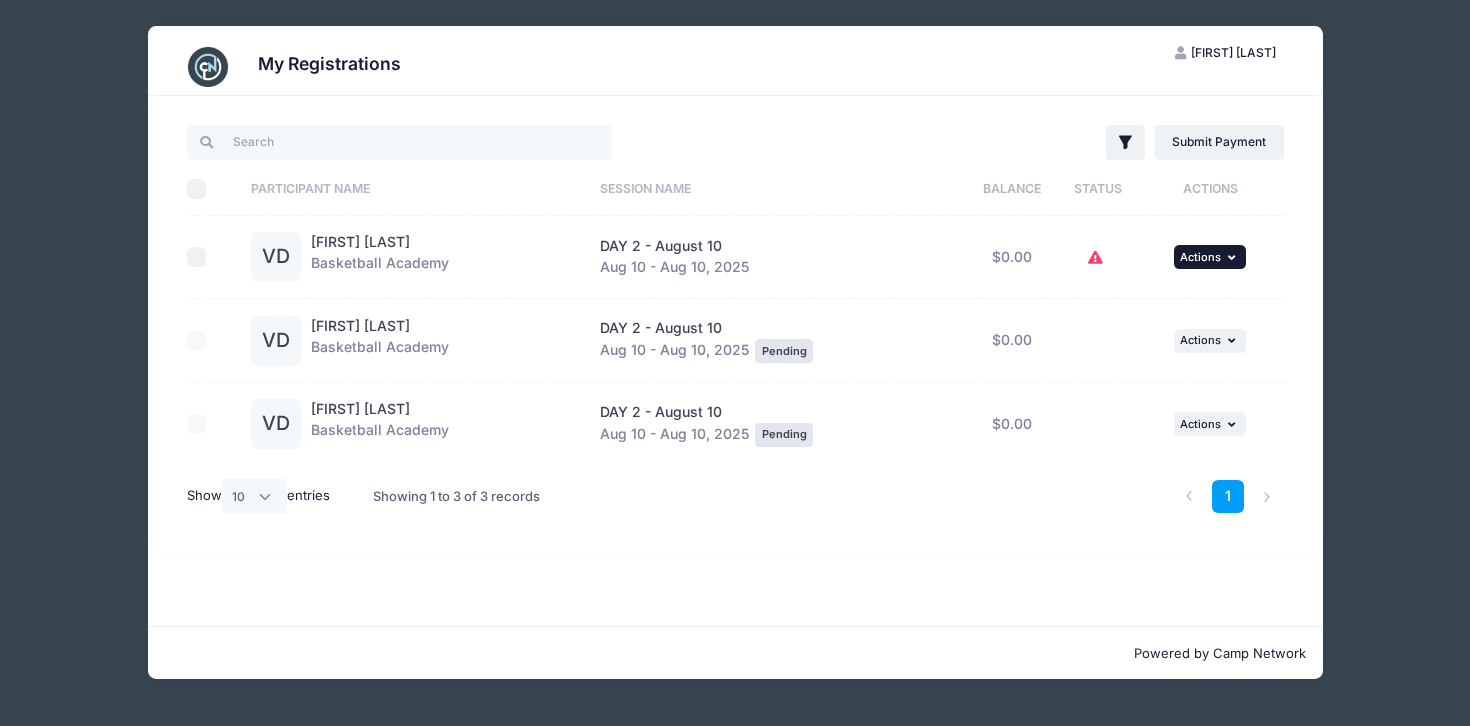 click on "... Actions" at bounding box center [1210, 257] 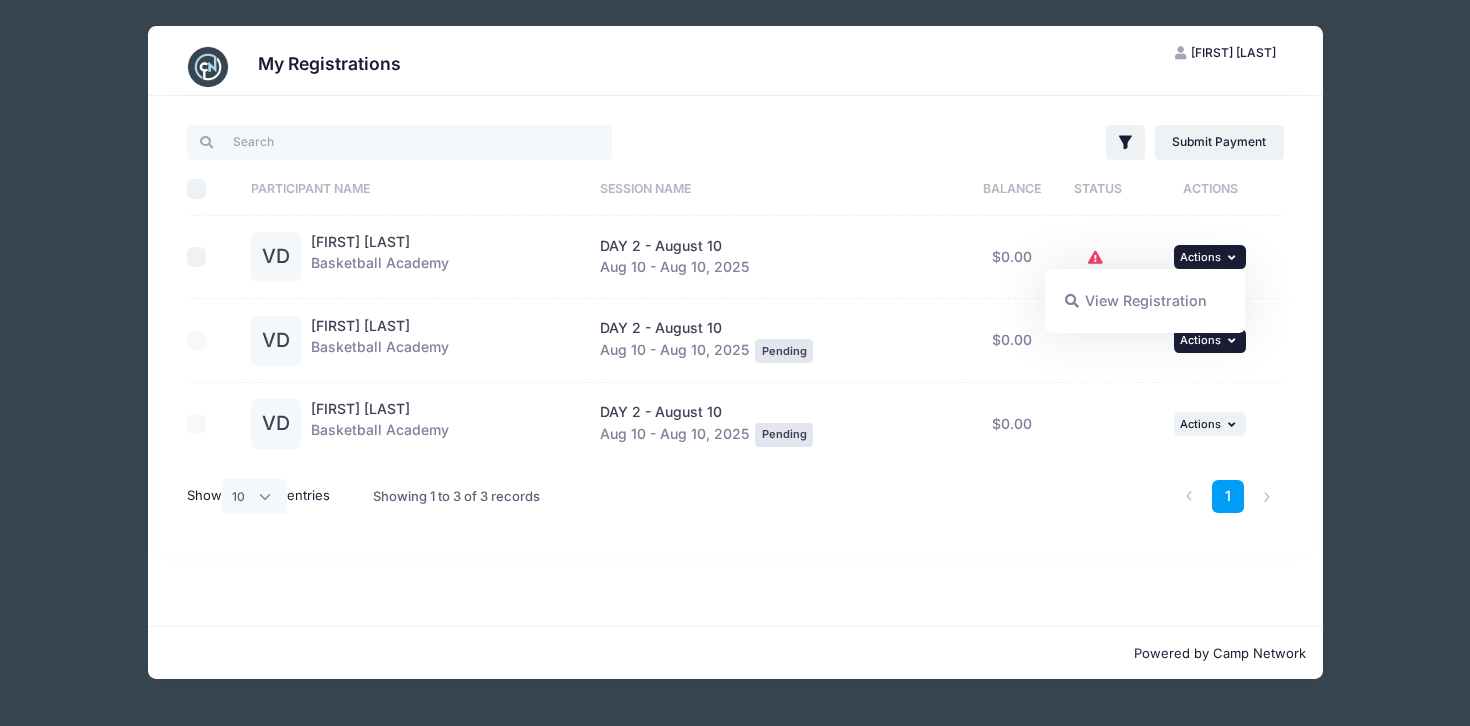 click on "... Actions" at bounding box center [1210, 341] 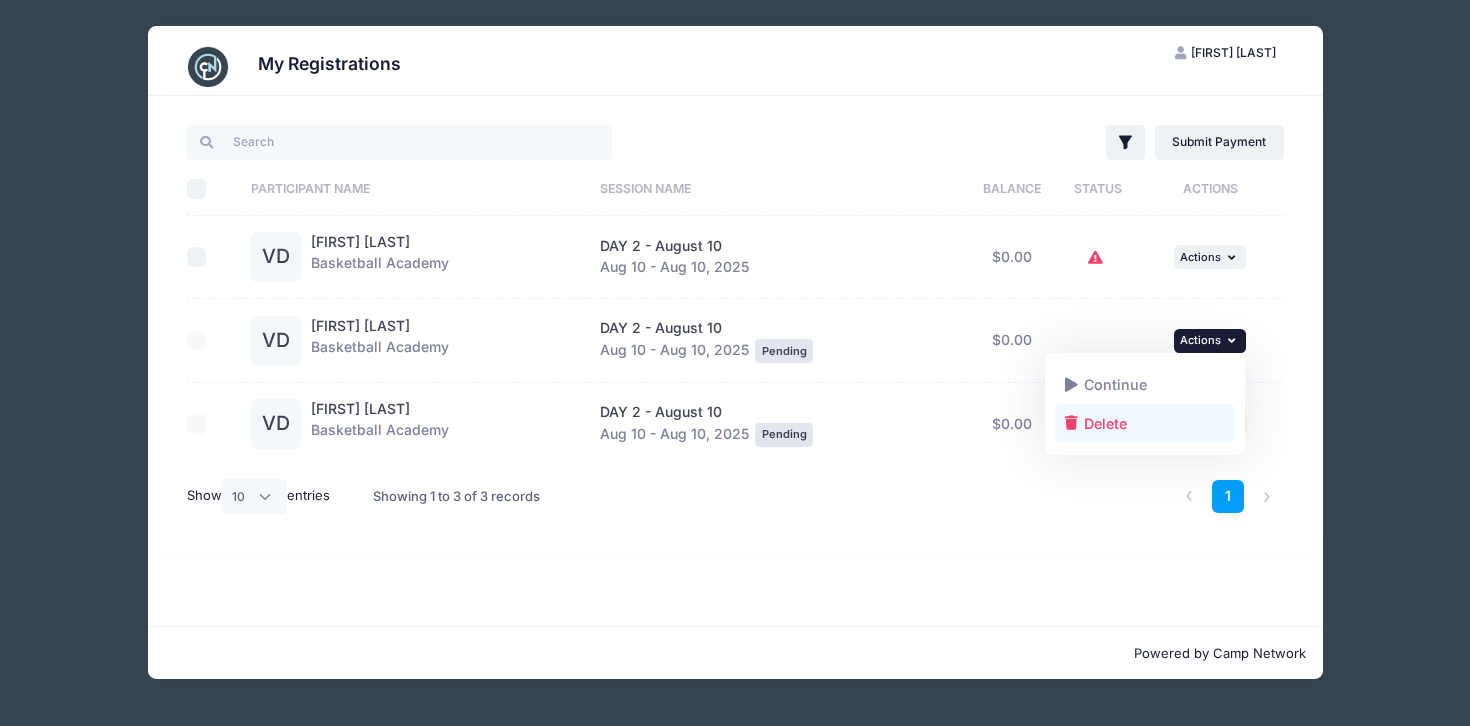 click on "Delete" at bounding box center [1145, 423] 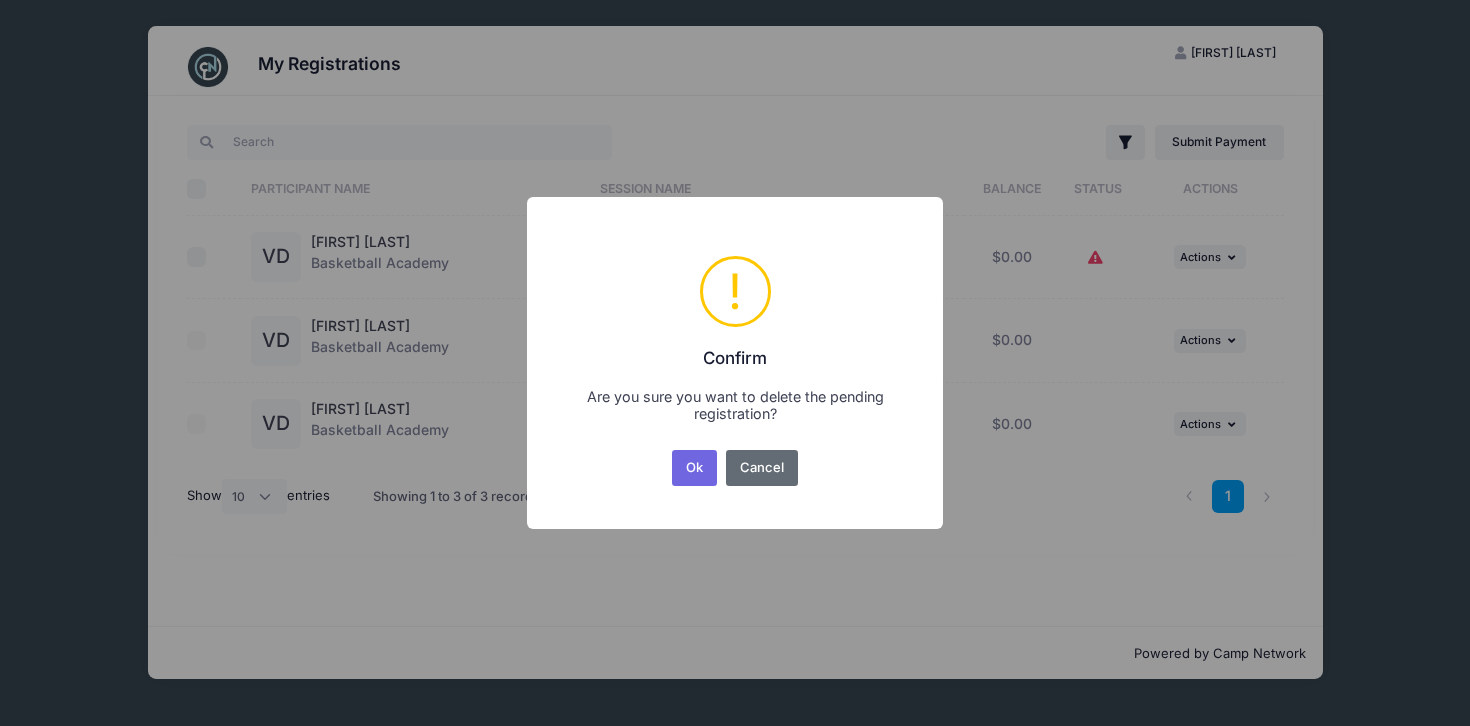click on "Cancel" at bounding box center [762, 468] 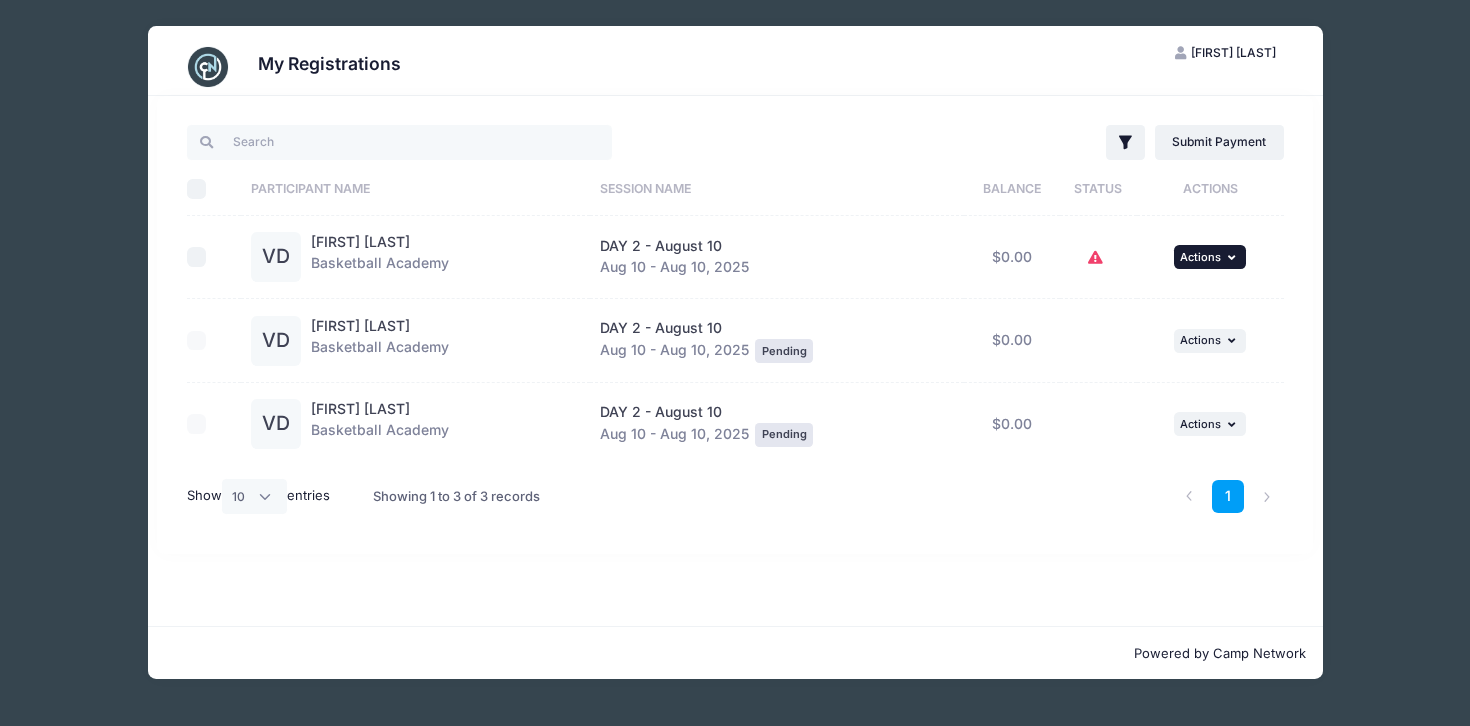 click on "Actions" at bounding box center (1200, 257) 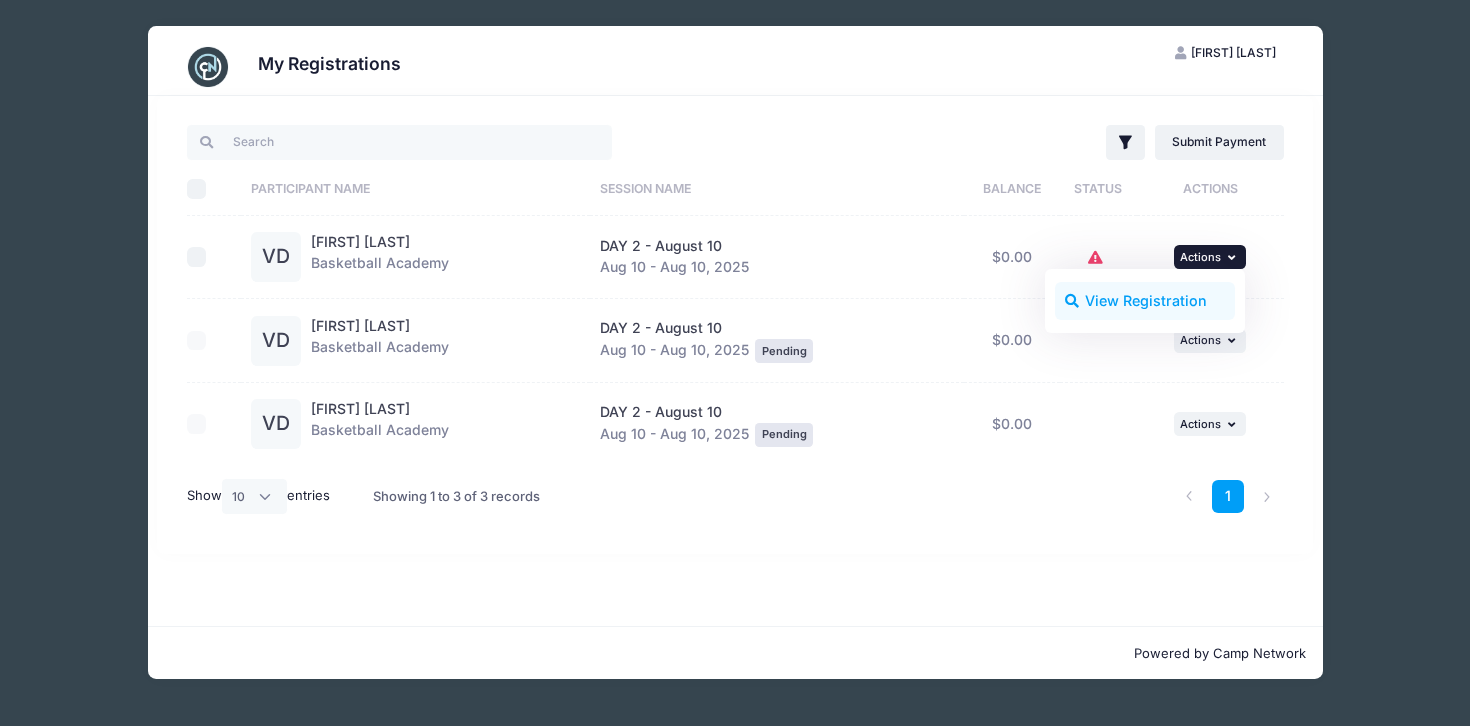click on "View Registration" at bounding box center (1145, 301) 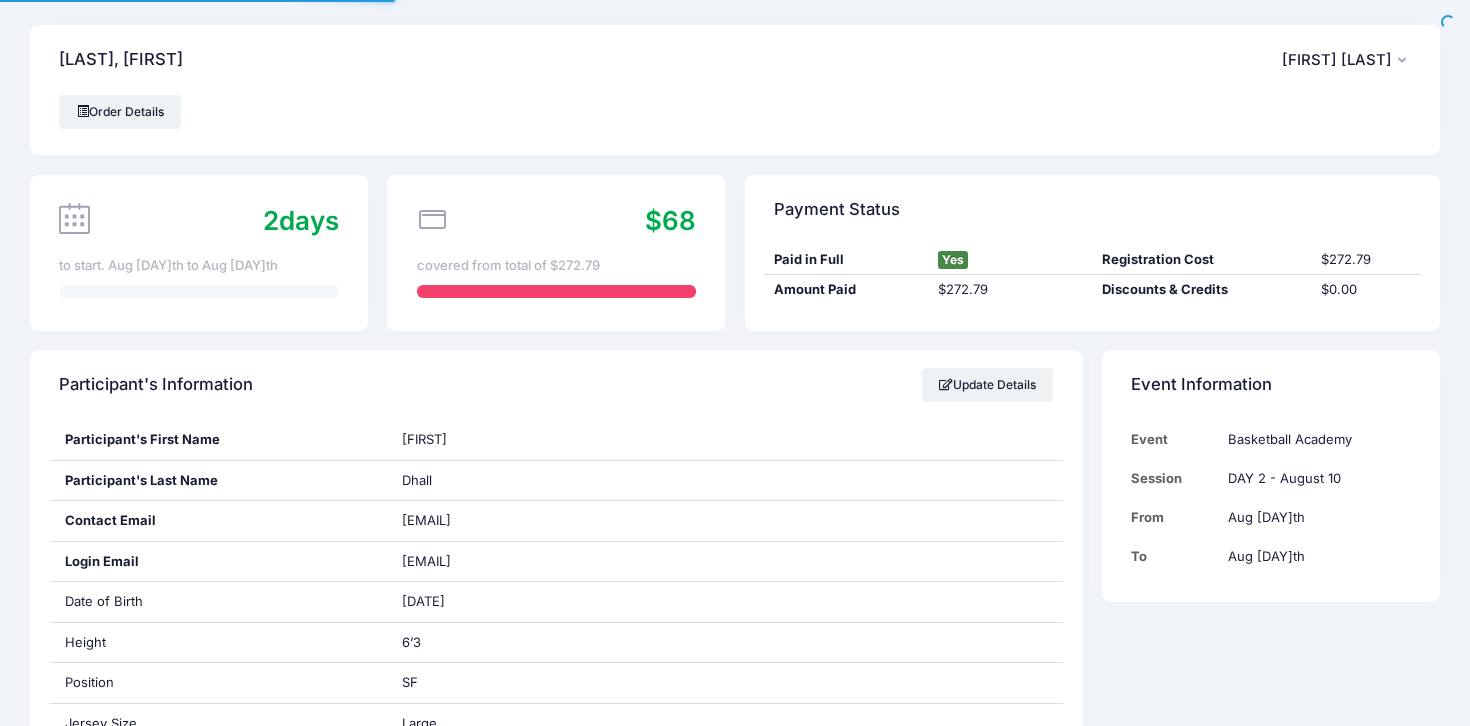 scroll, scrollTop: 0, scrollLeft: 0, axis: both 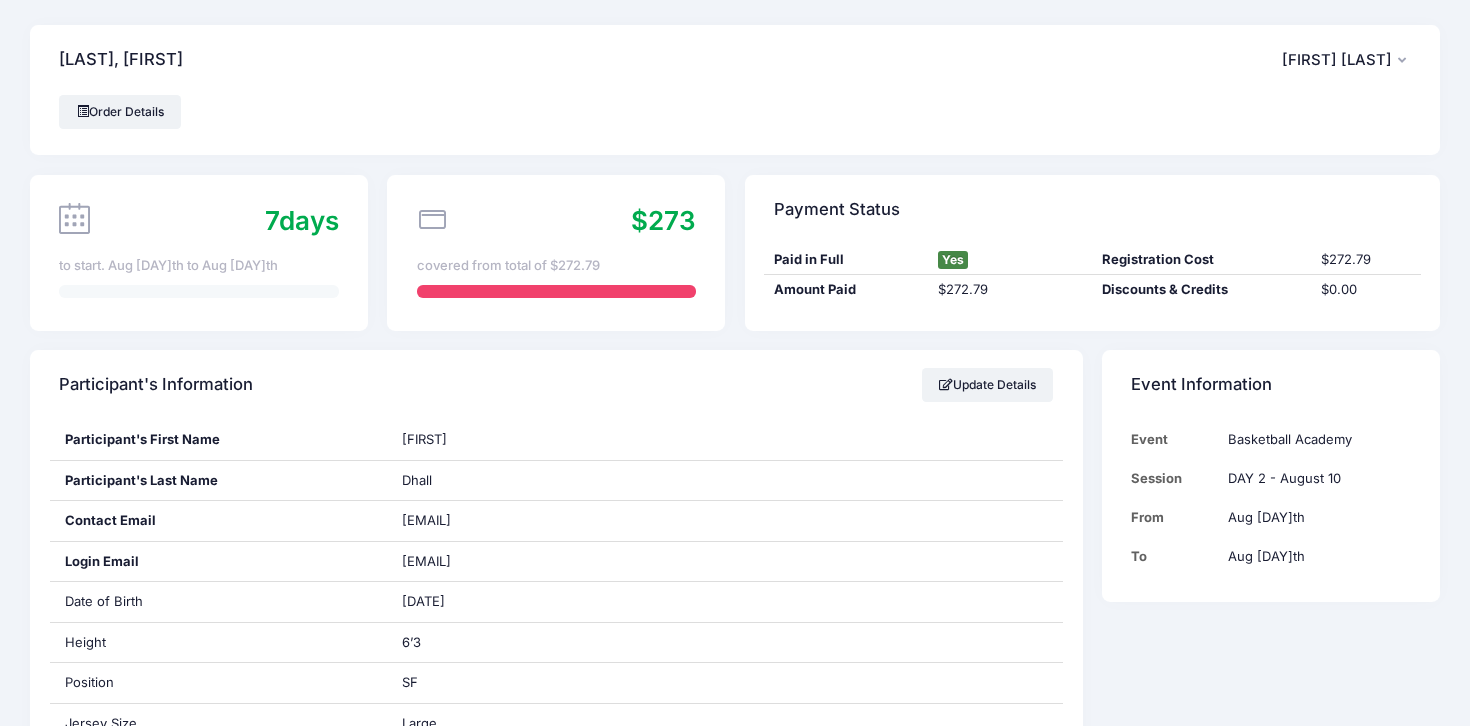 click on "[INITIAL] [FIRST] [LAST]" at bounding box center (1346, 60) 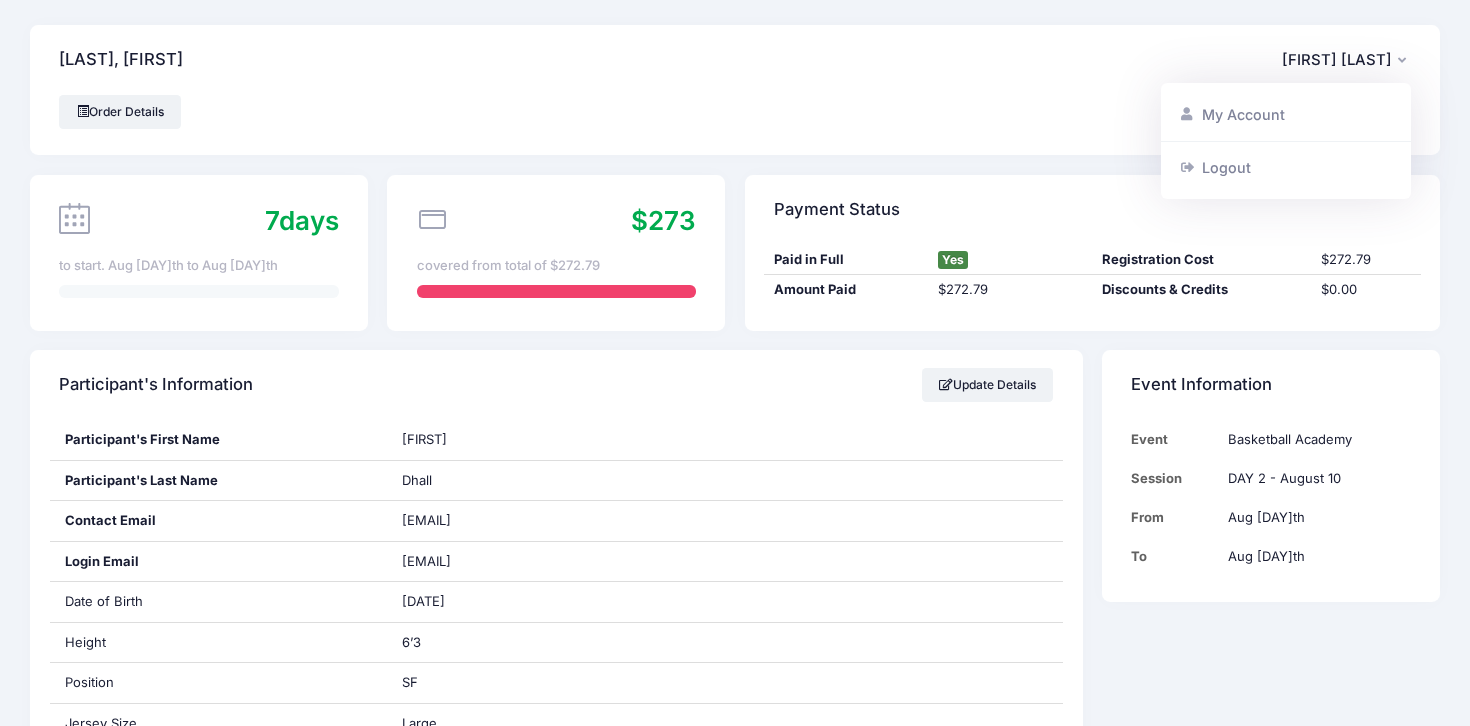click on "My Account
Logout" at bounding box center [1286, 141] 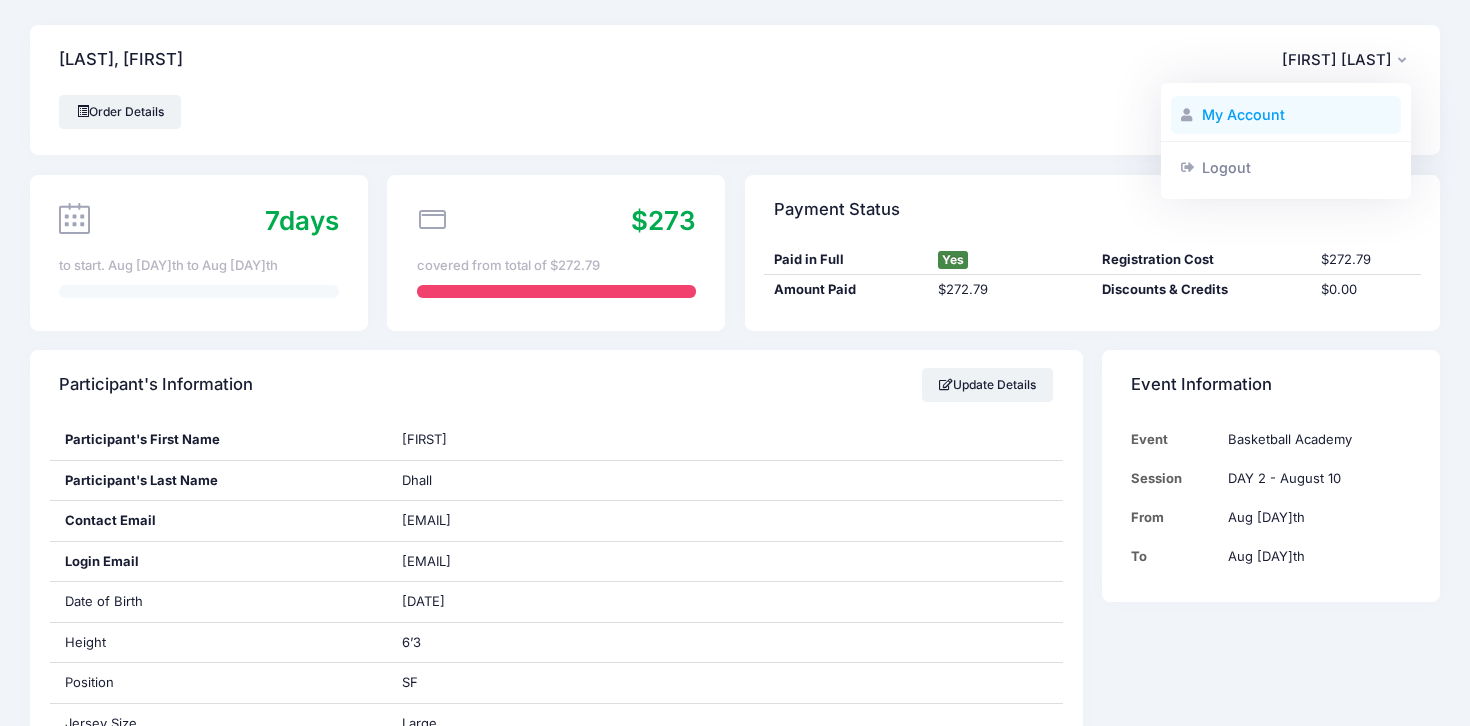 click on "My Account" at bounding box center [1286, 115] 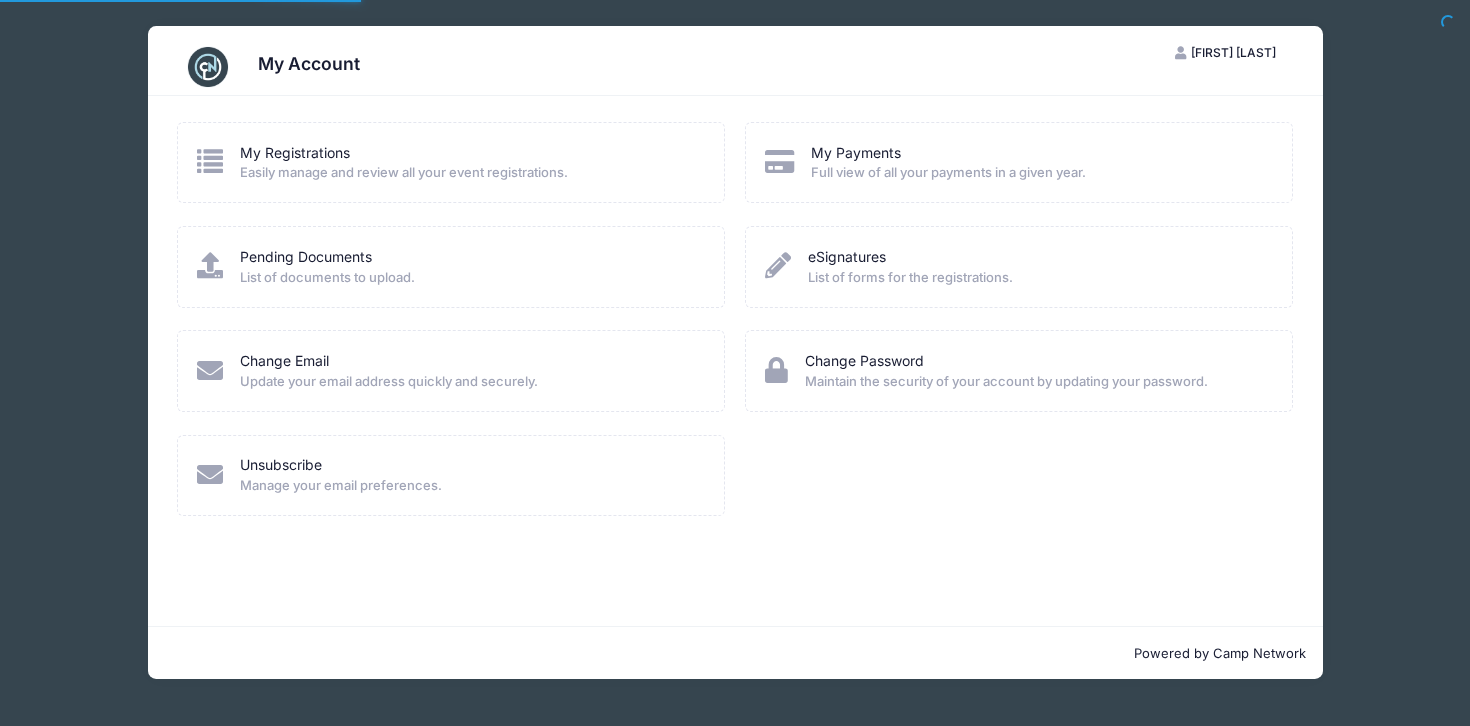 scroll, scrollTop: 0, scrollLeft: 0, axis: both 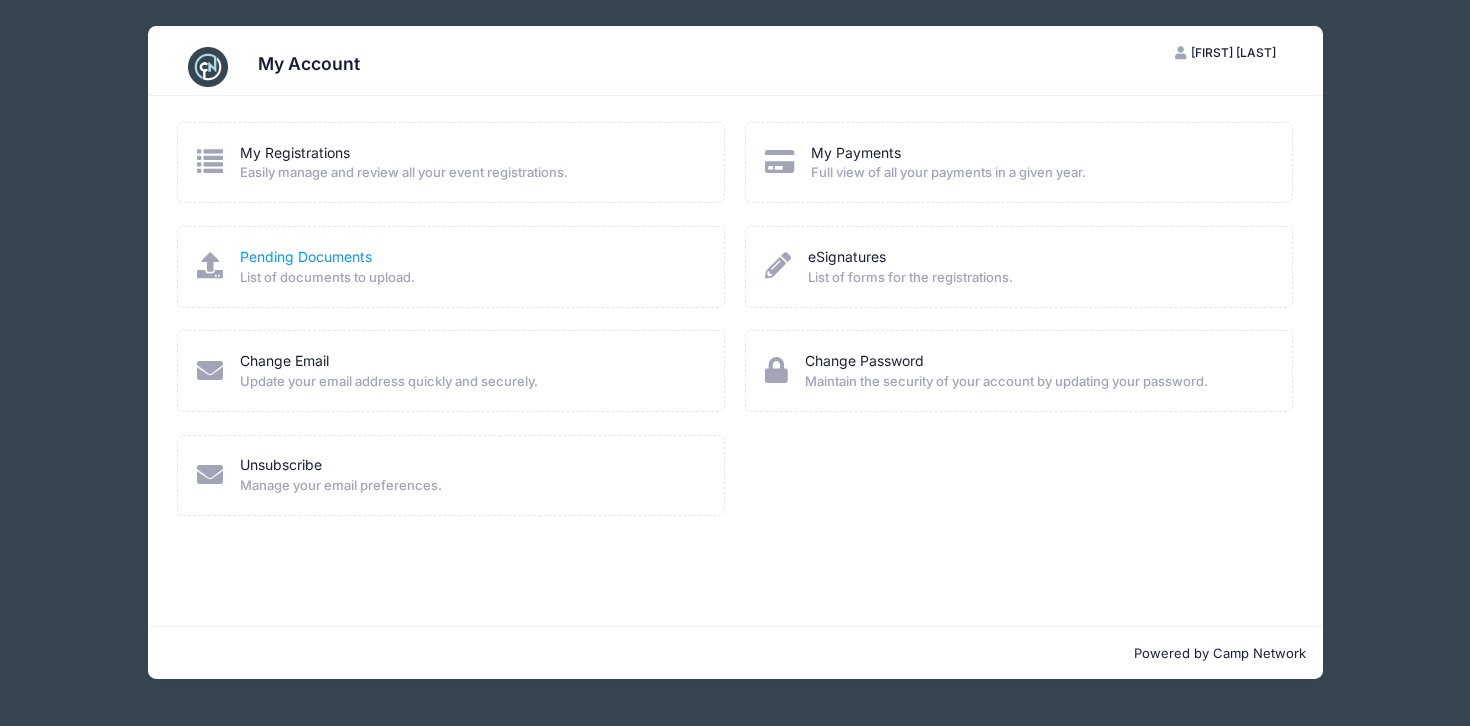 click on "Pending Documents" at bounding box center (306, 256) 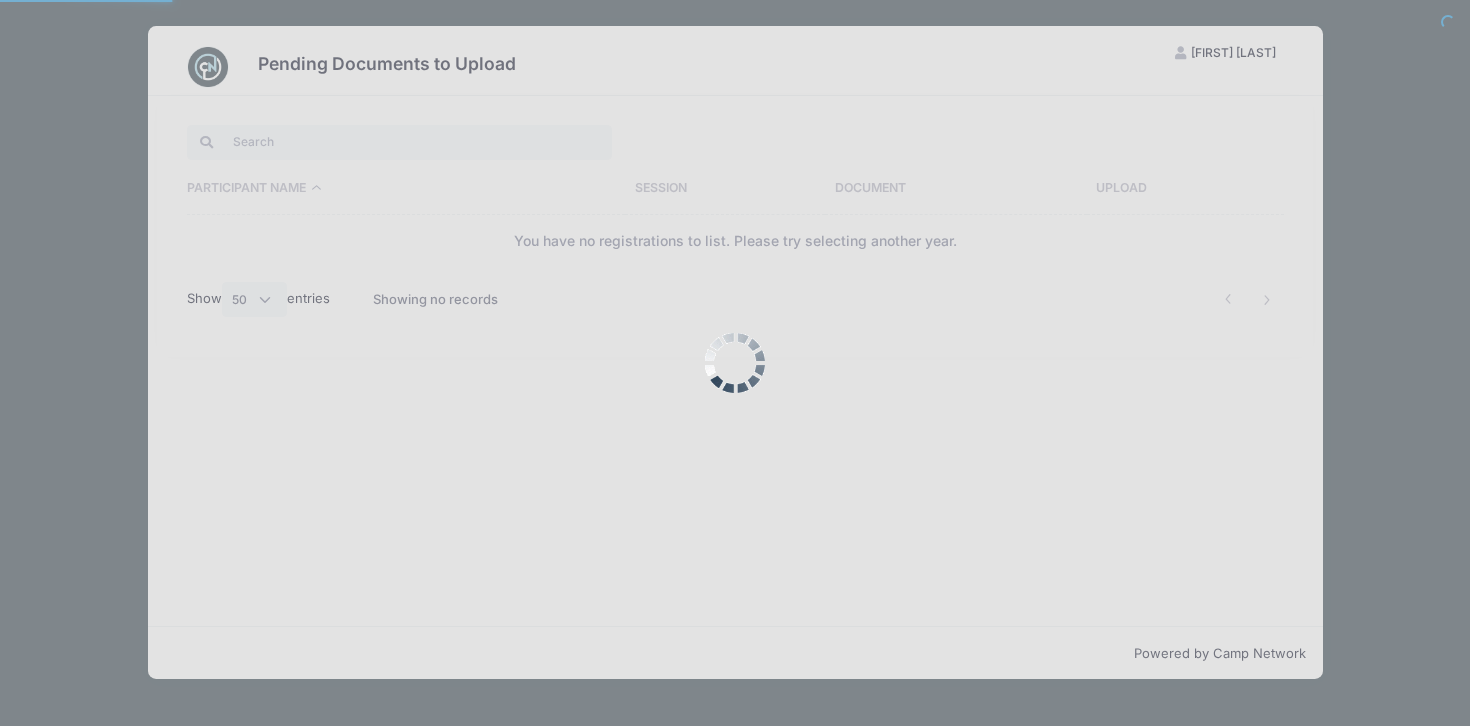 select on "50" 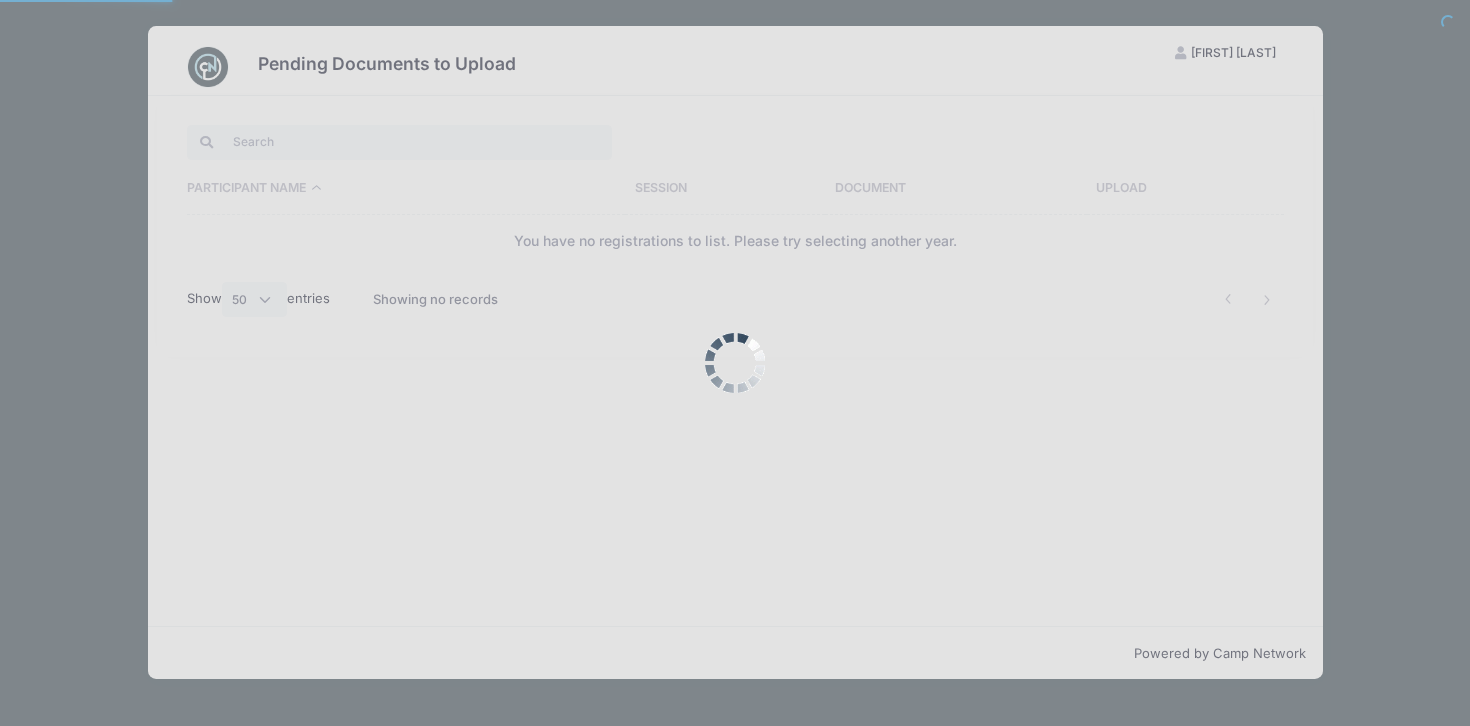 scroll, scrollTop: 0, scrollLeft: 0, axis: both 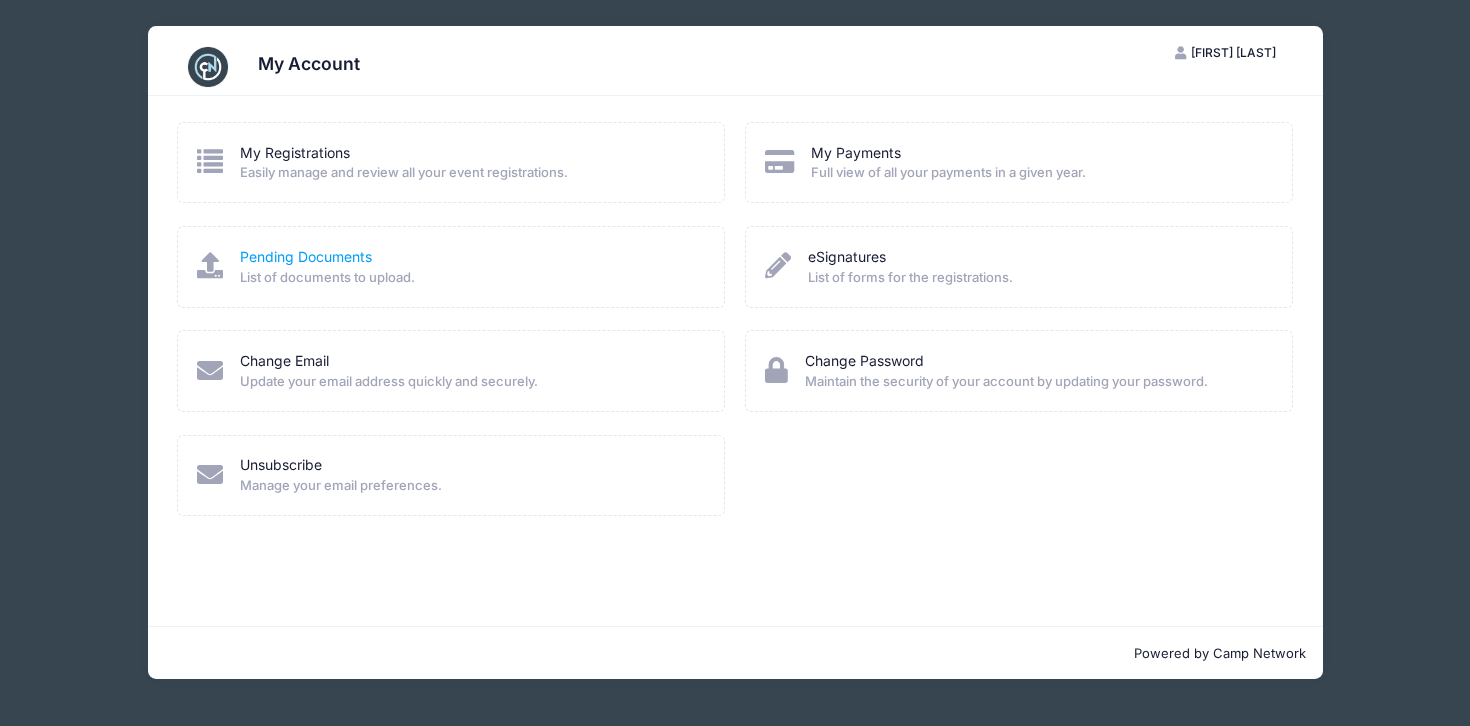 click on "Pending Documents" at bounding box center [306, 256] 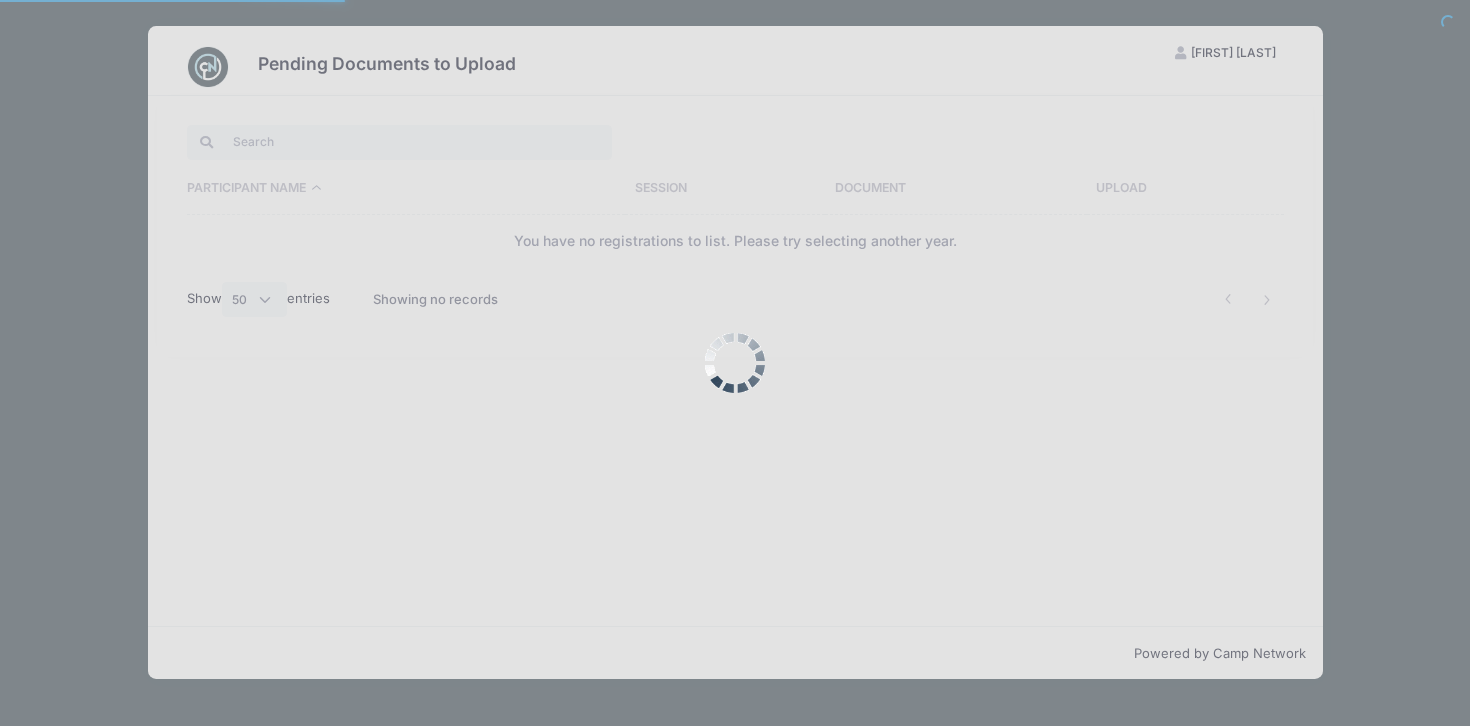 scroll, scrollTop: 0, scrollLeft: 0, axis: both 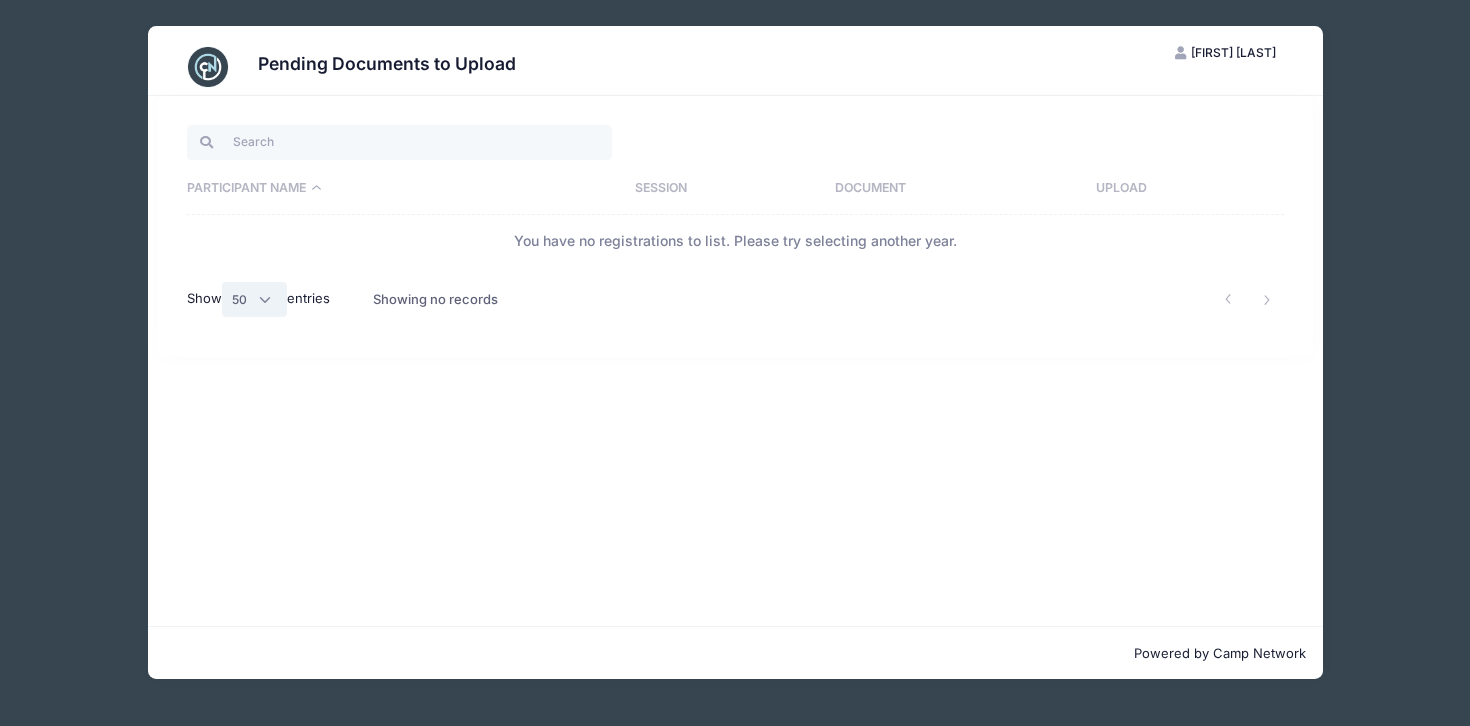 click on "All 10 25 50" at bounding box center (255, 299) 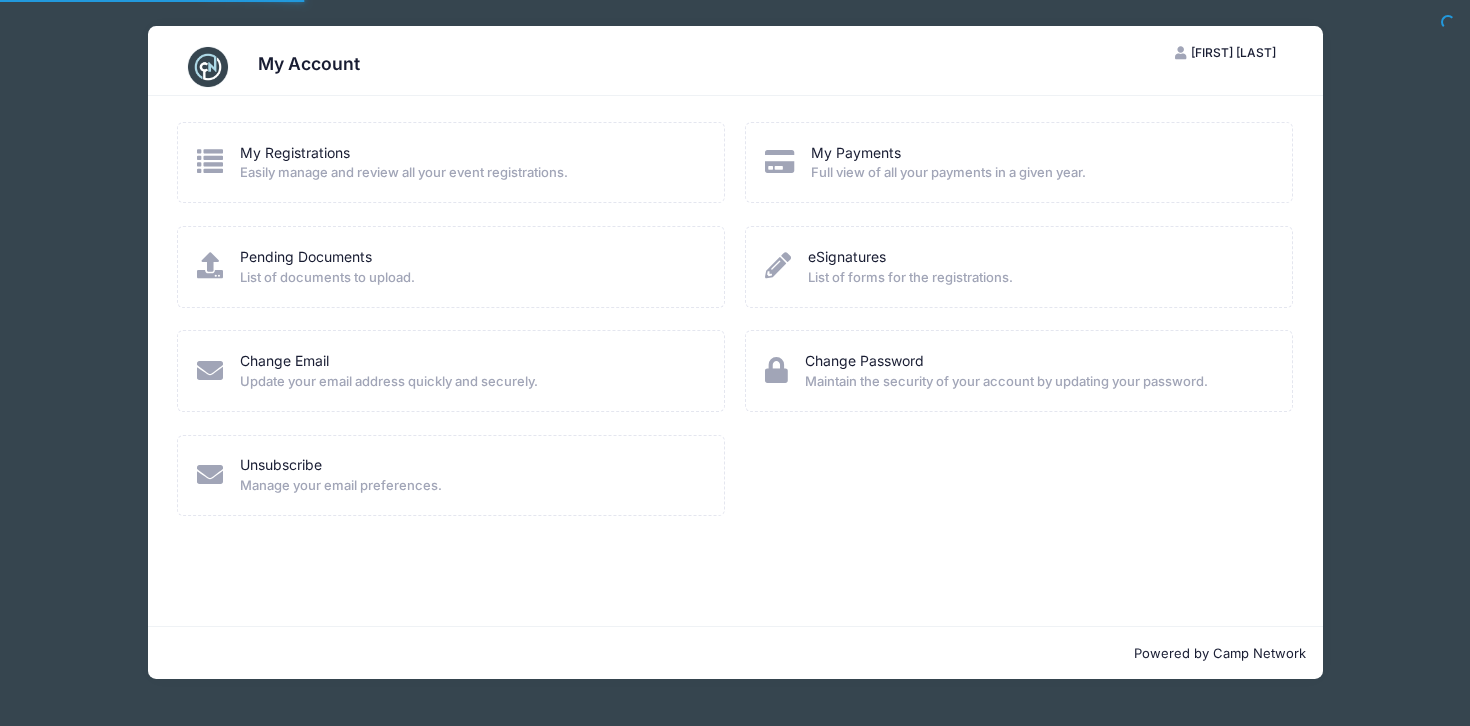scroll, scrollTop: 0, scrollLeft: 0, axis: both 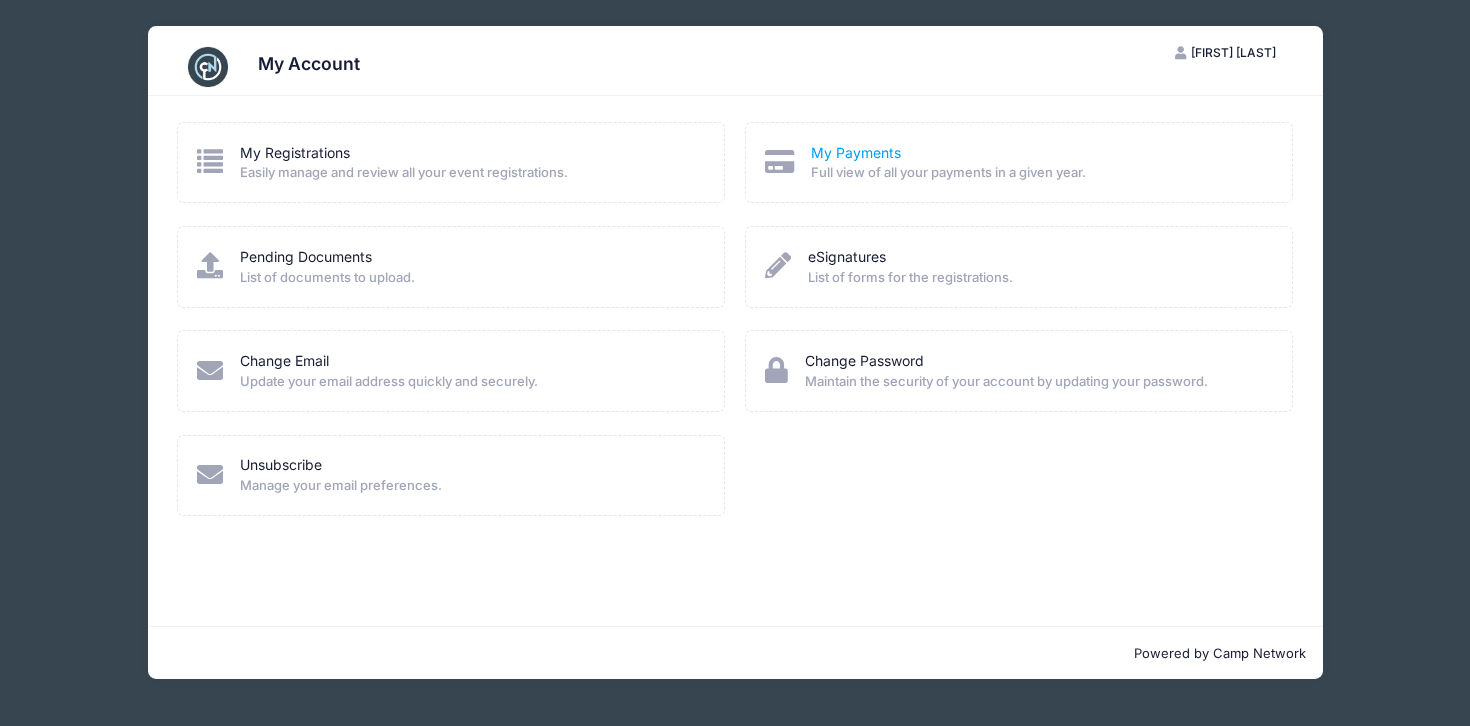 click on "My Payments" at bounding box center [856, 152] 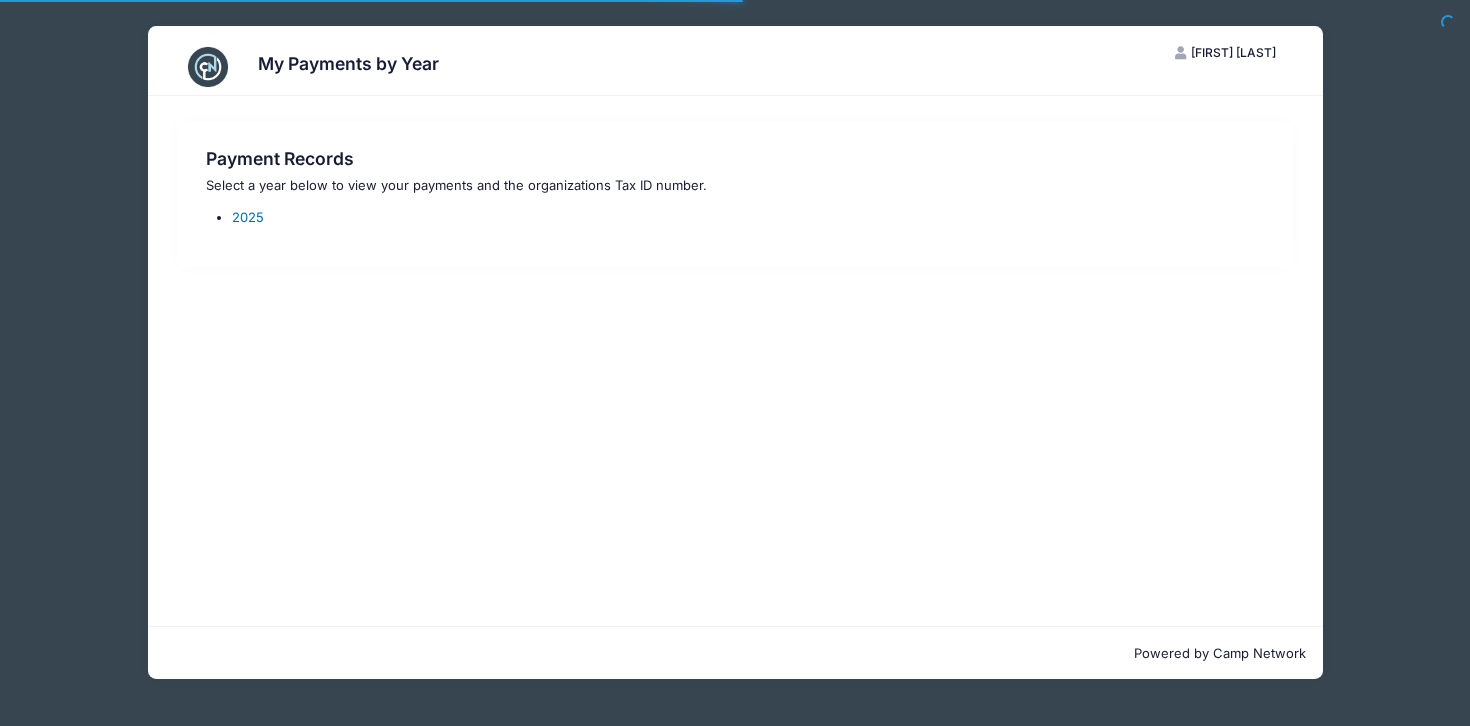 scroll, scrollTop: 0, scrollLeft: 0, axis: both 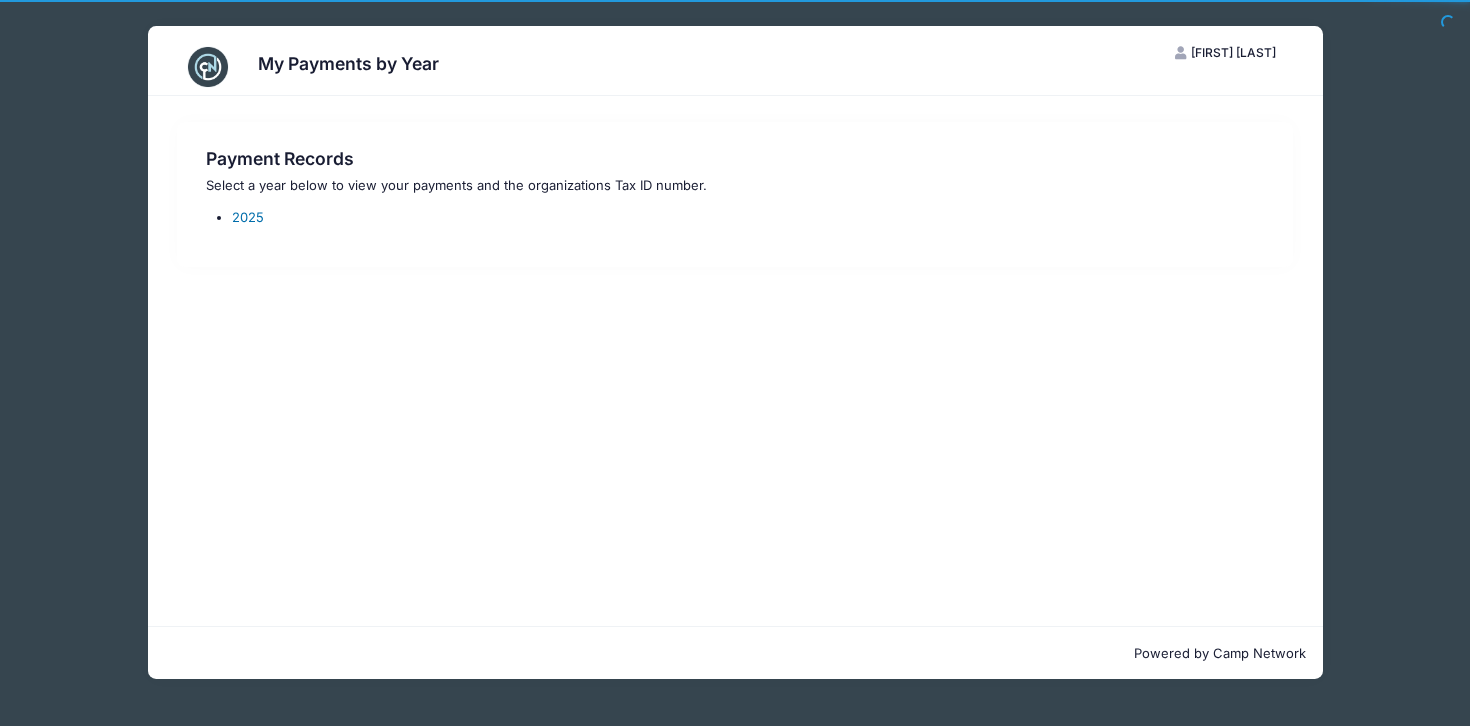 click on "2025" at bounding box center (248, 217) 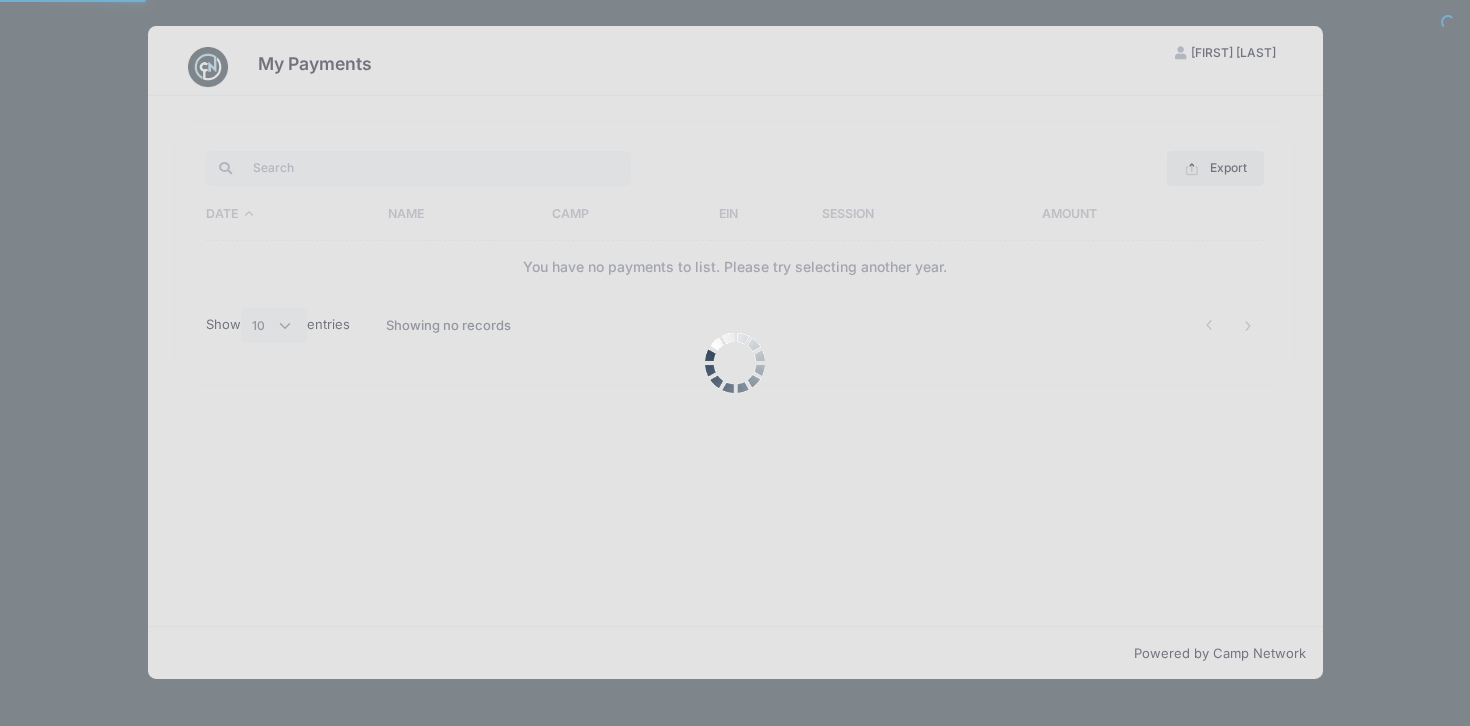 select on "10" 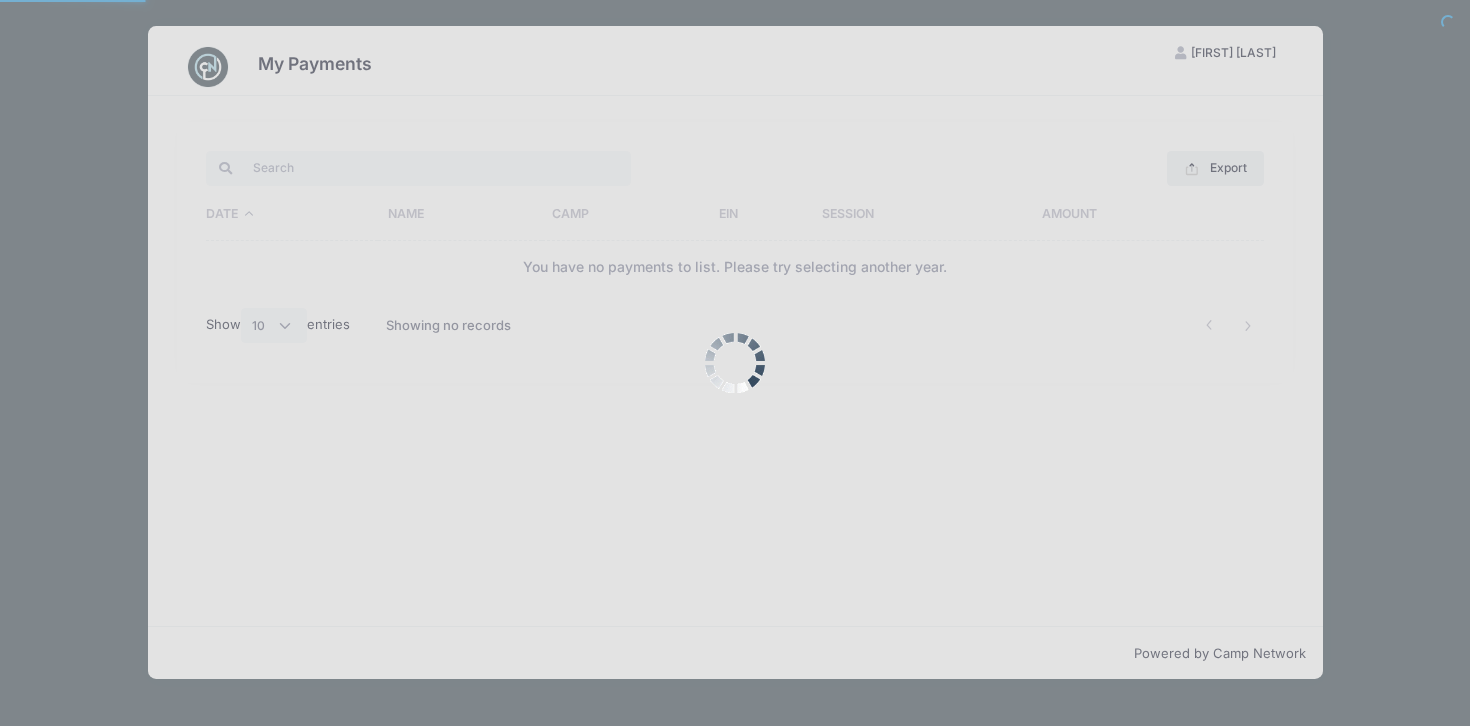 scroll, scrollTop: 0, scrollLeft: 0, axis: both 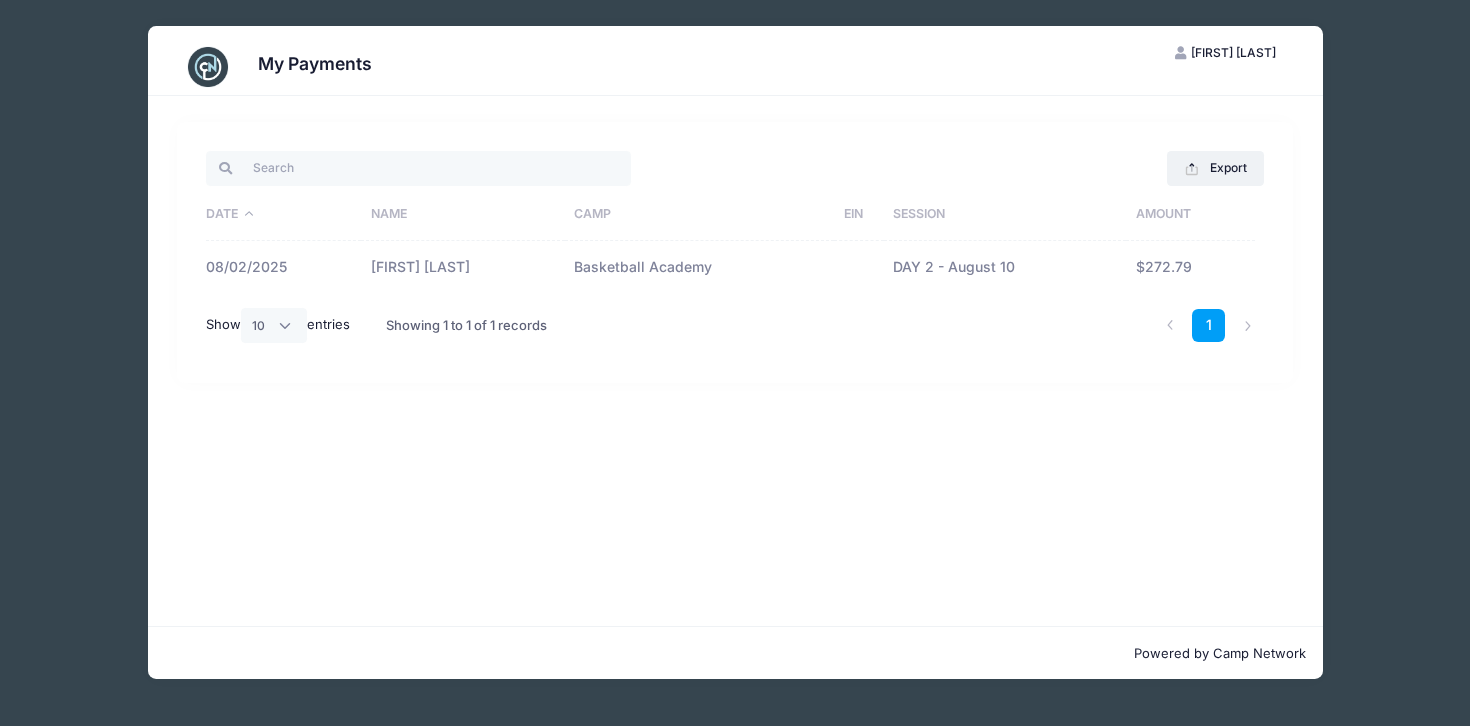 click on "[FIRST] [LAST]" at bounding box center [462, 267] 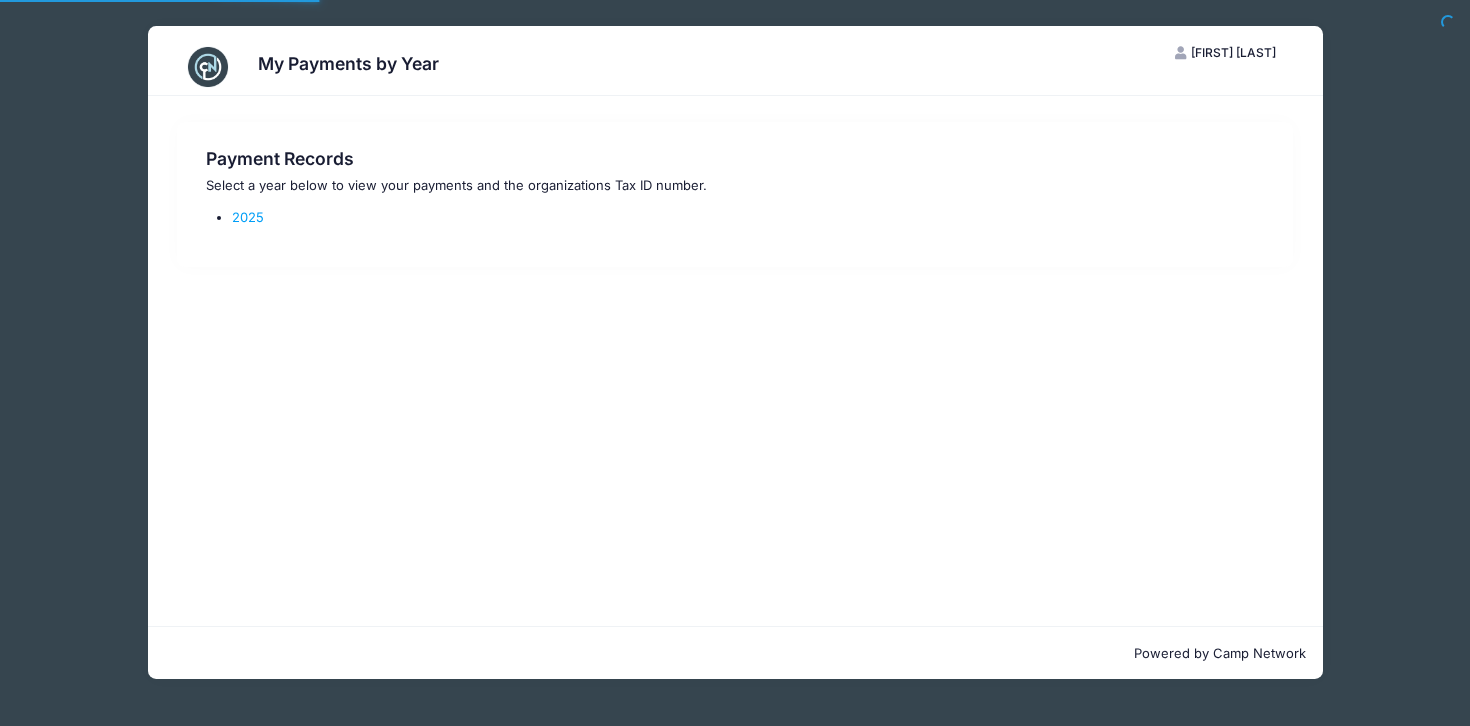 scroll, scrollTop: 0, scrollLeft: 0, axis: both 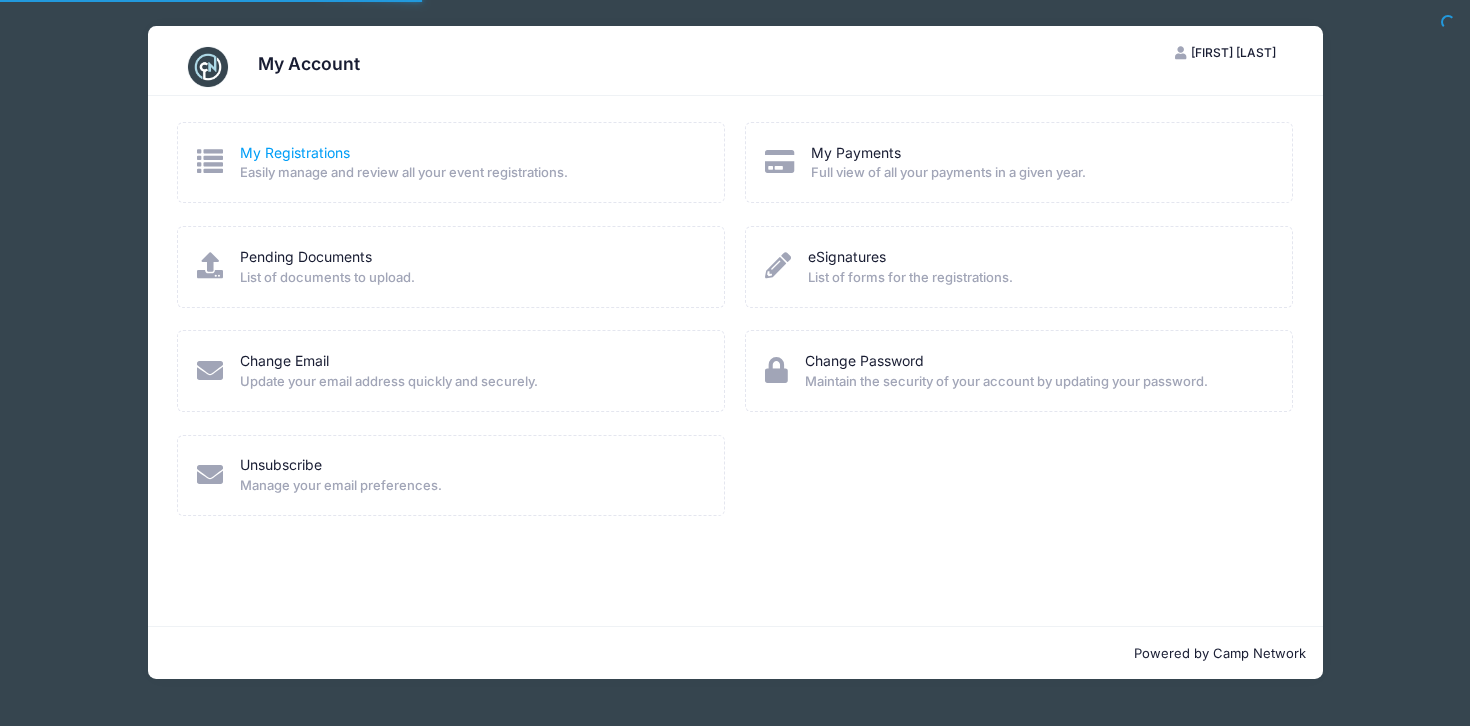 click on "My Registrations" at bounding box center (295, 152) 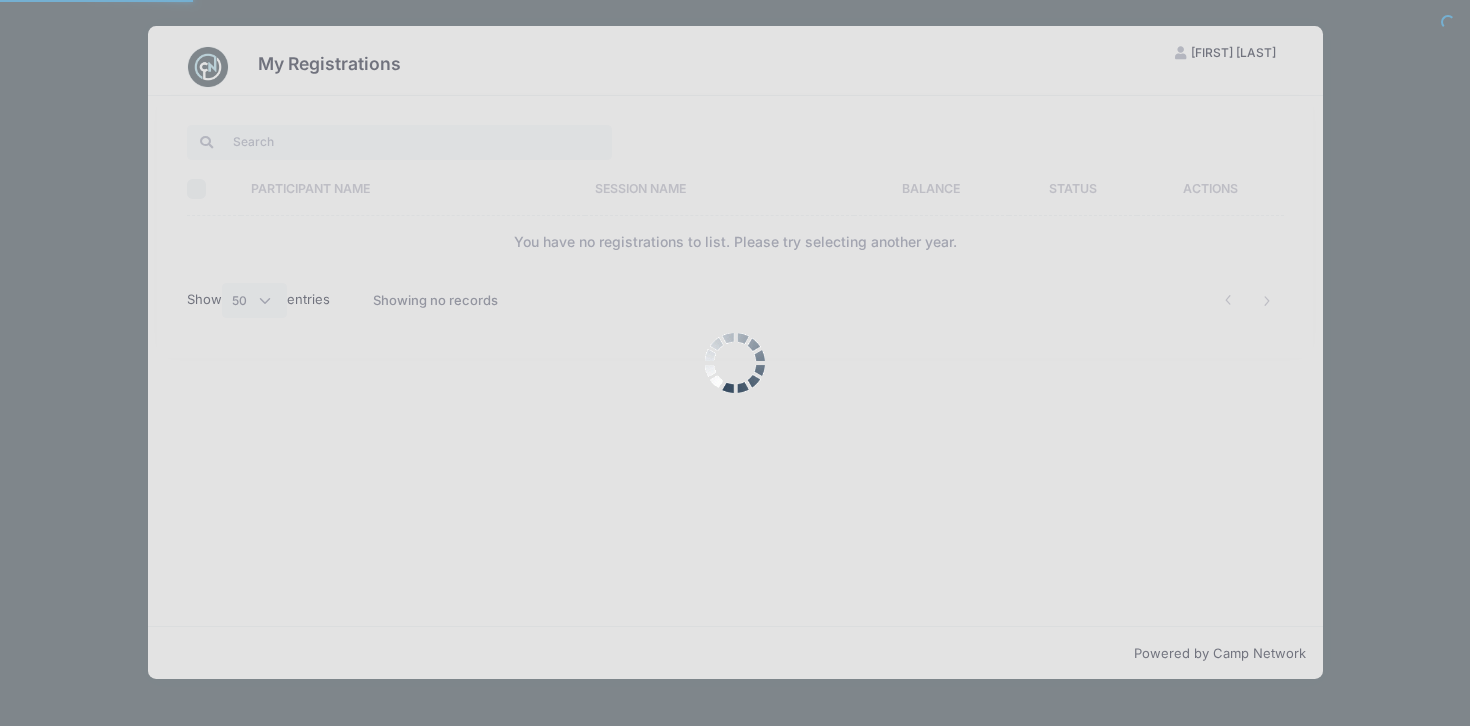 select on "50" 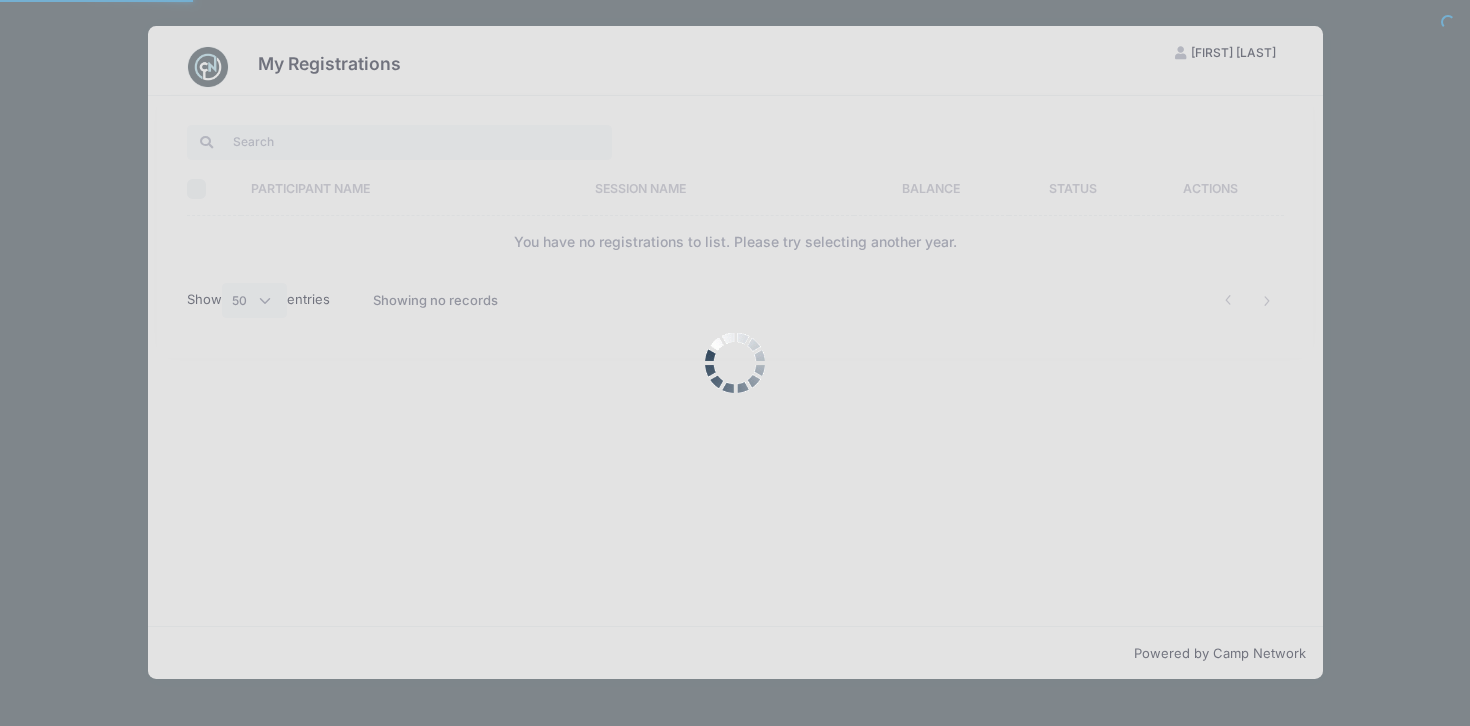 scroll, scrollTop: 0, scrollLeft: 0, axis: both 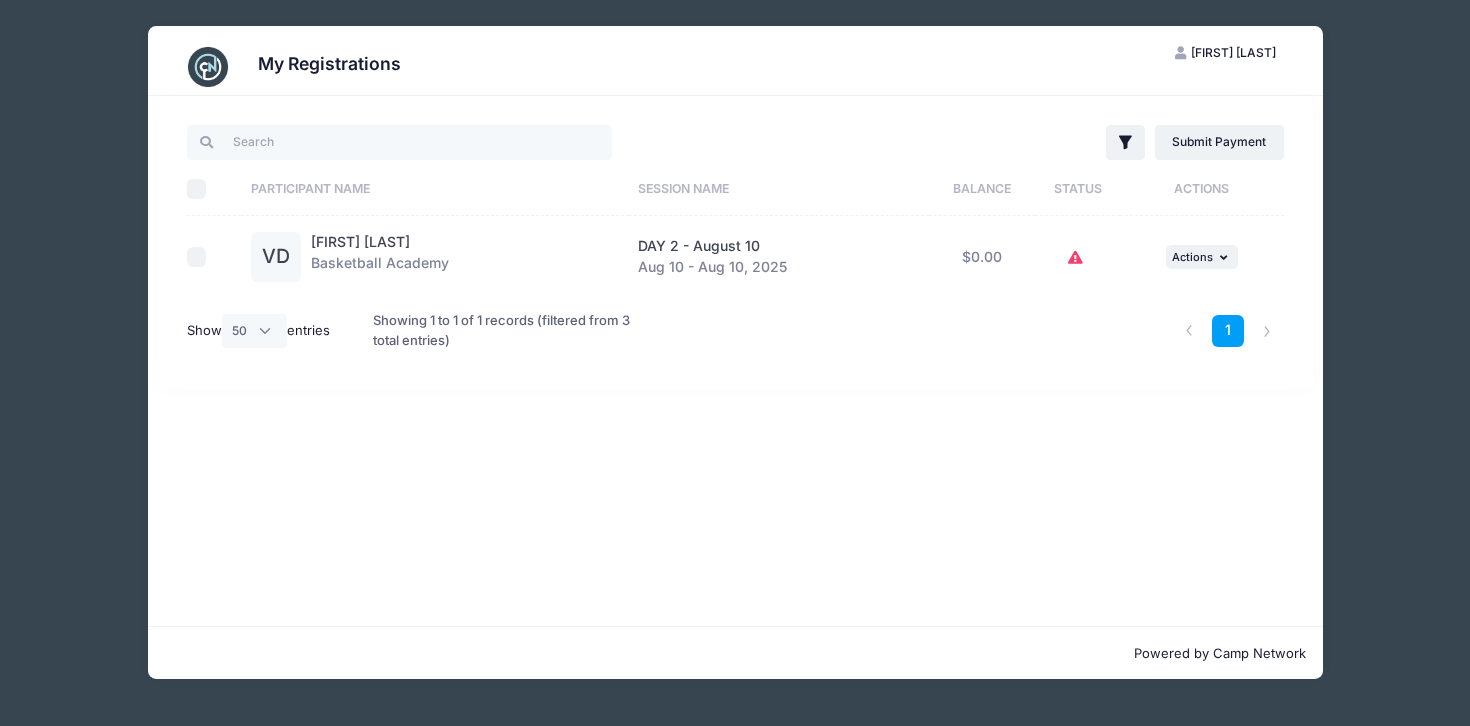 click at bounding box center [1078, 257] 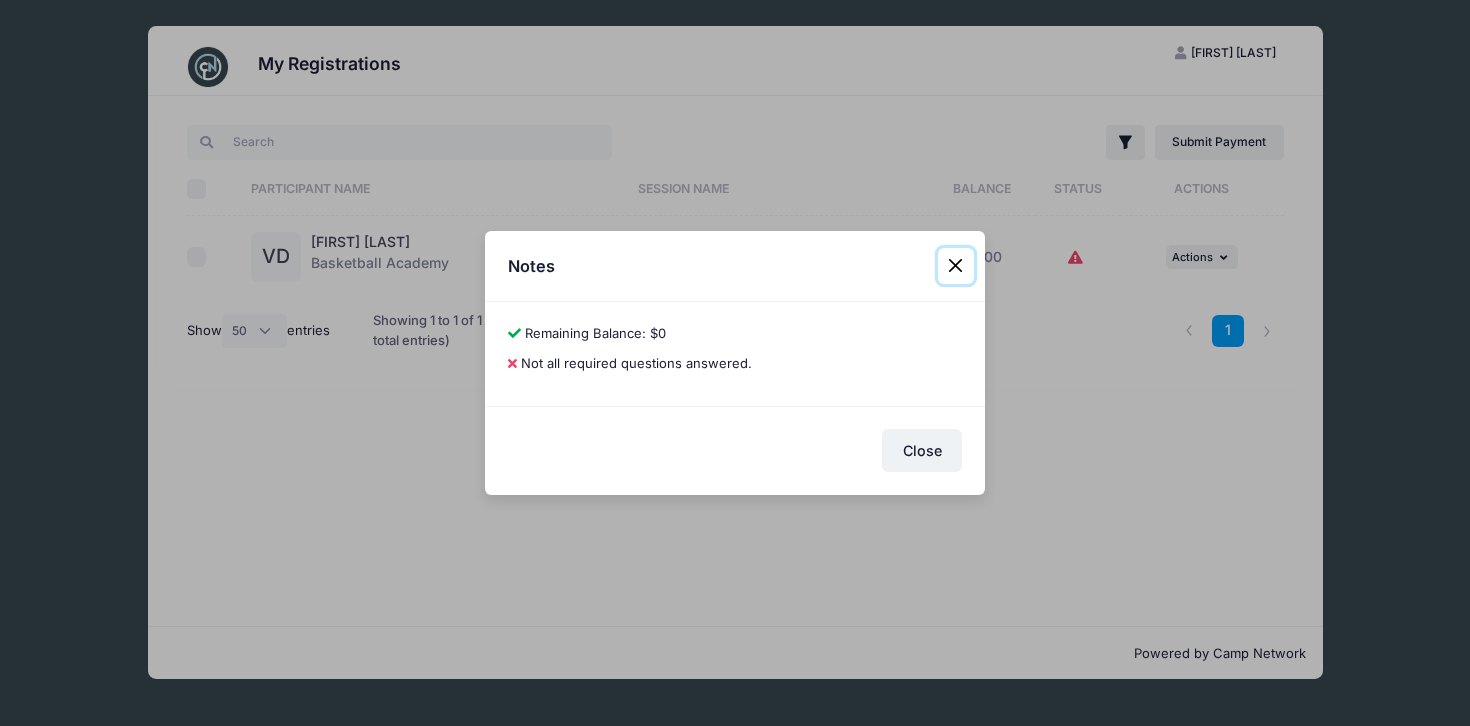 click at bounding box center [956, 266] 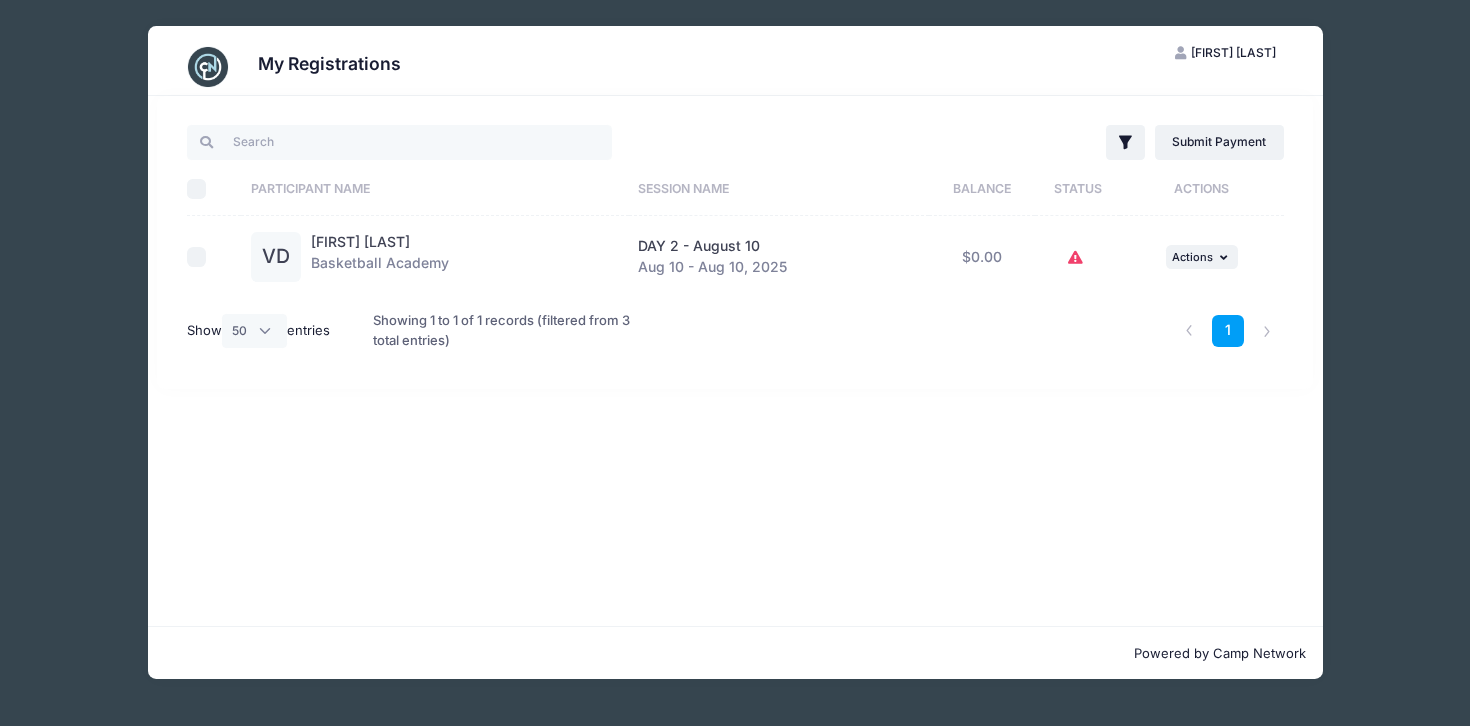 click on "... Actions      View Registration" at bounding box center (1201, 257) 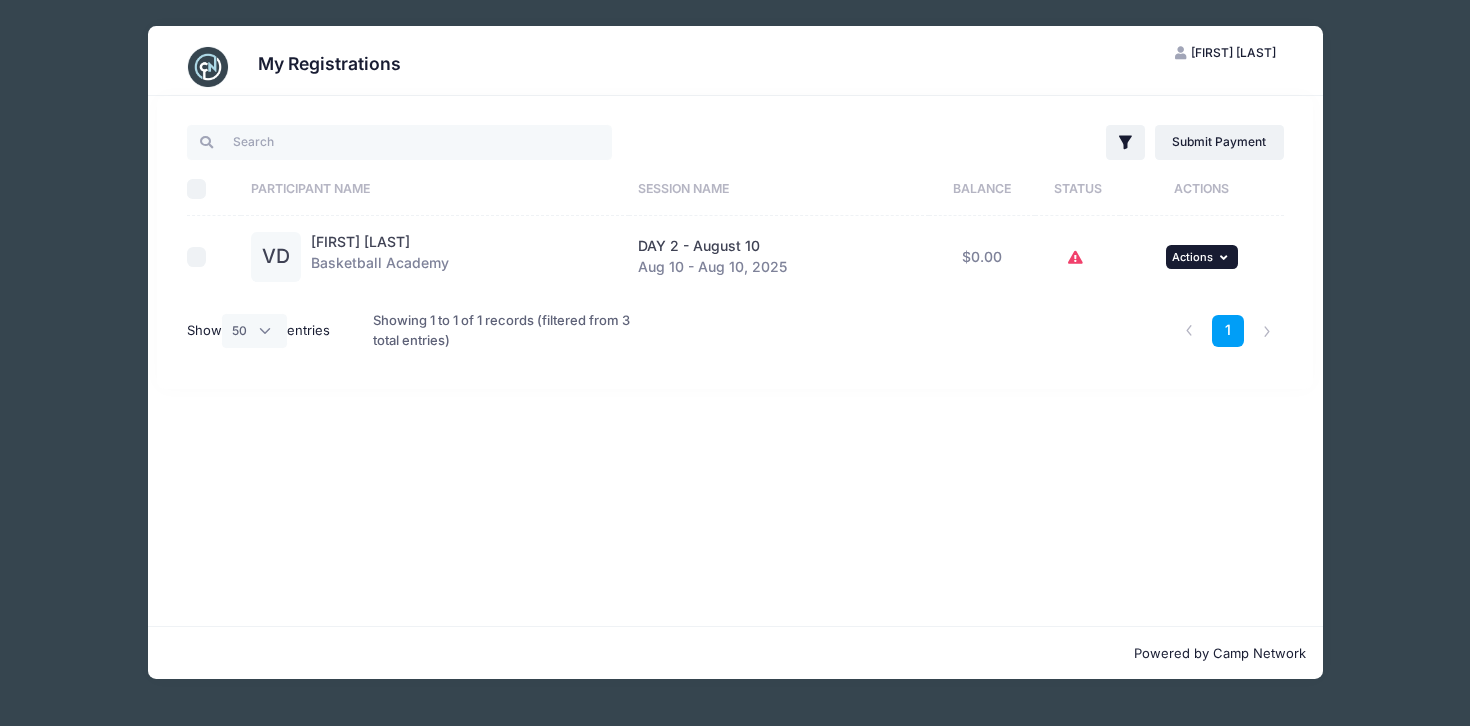 click on "... Actions" at bounding box center (1202, 257) 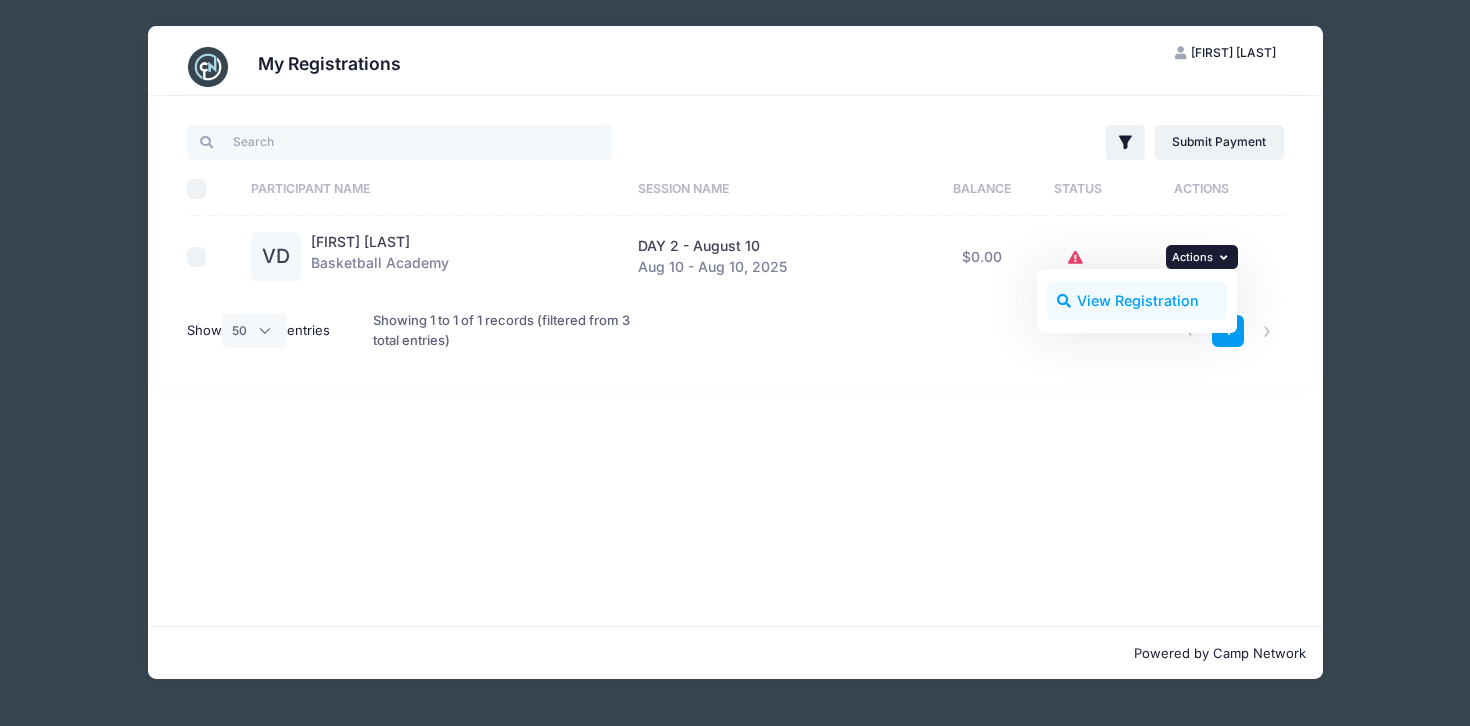click on "View Registration" at bounding box center (1137, 301) 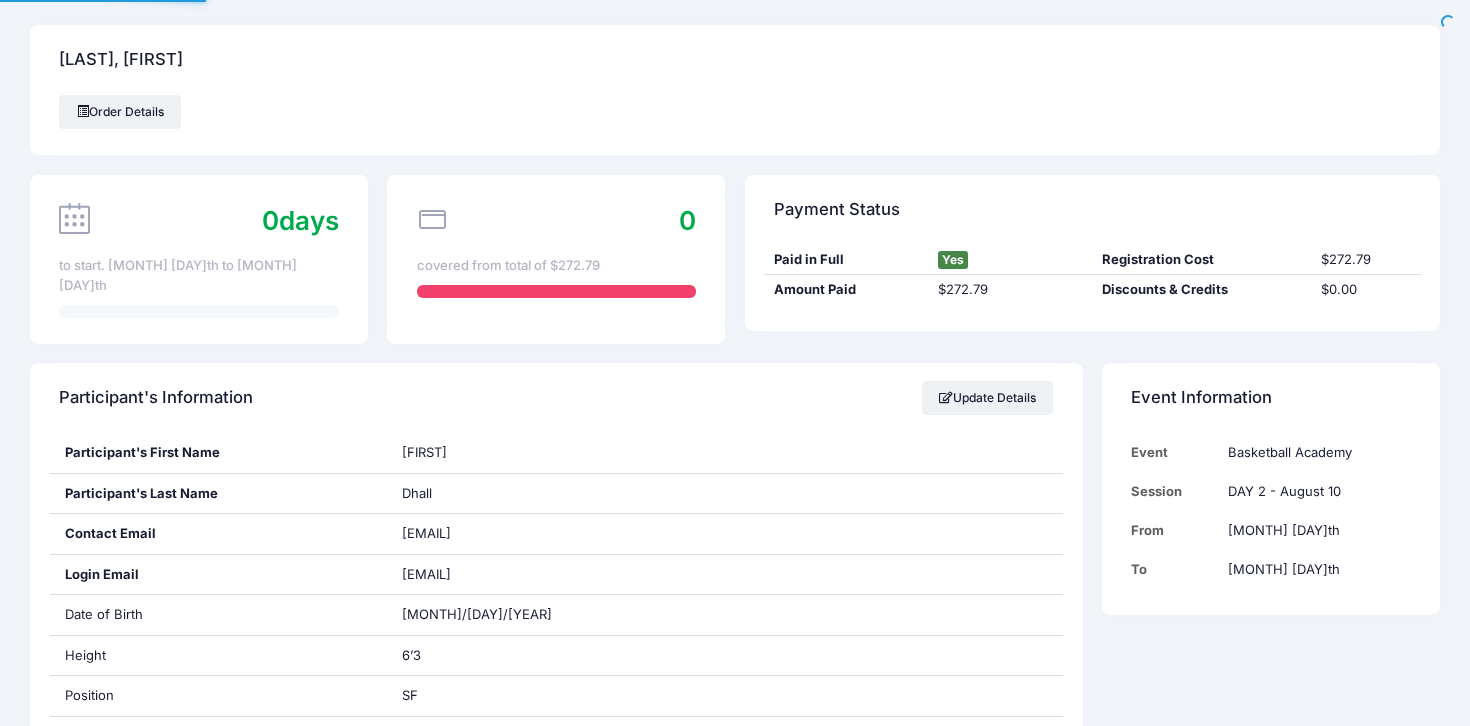 scroll, scrollTop: 0, scrollLeft: 0, axis: both 